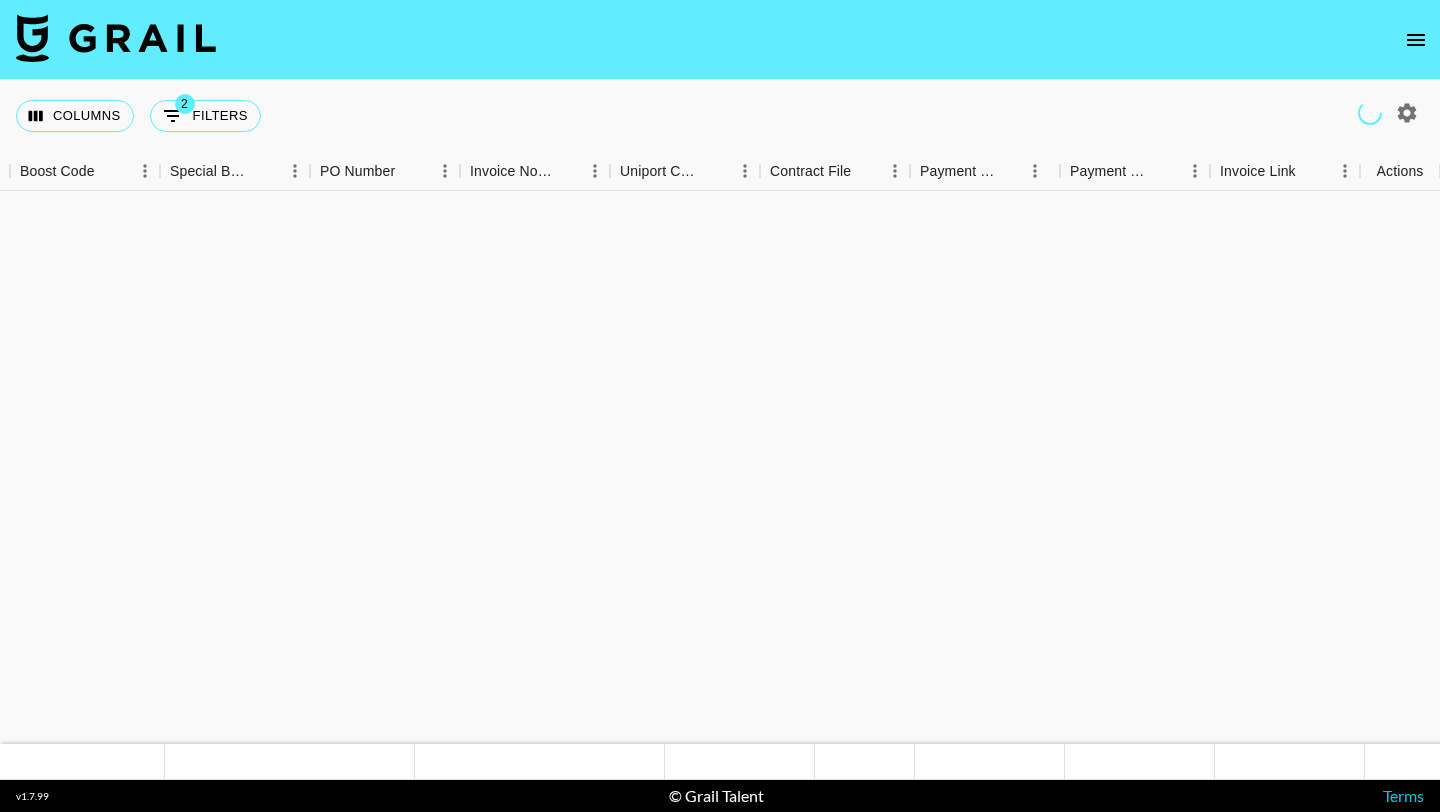 scroll, scrollTop: 0, scrollLeft: 0, axis: both 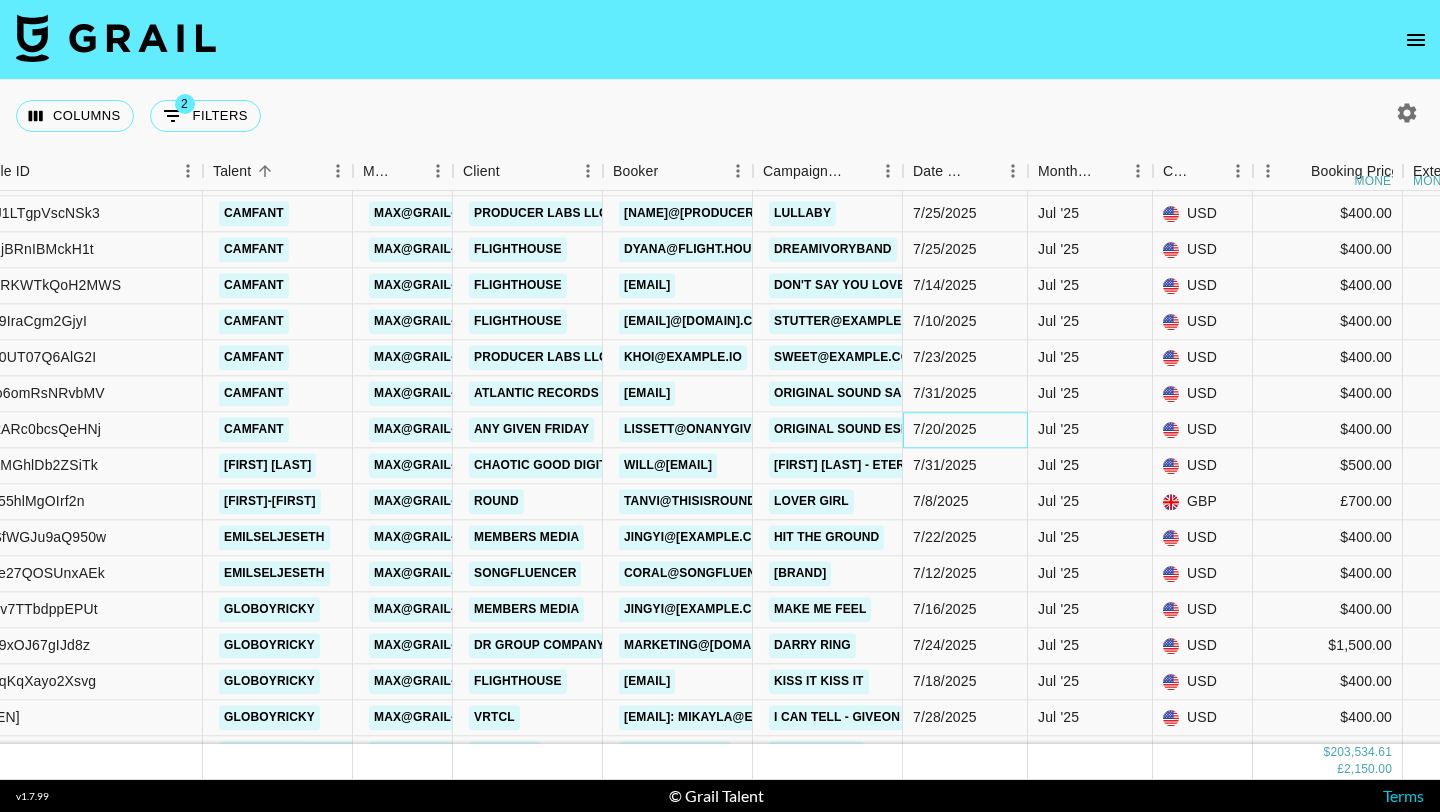 click on "7/20/2025" at bounding box center (945, 430) 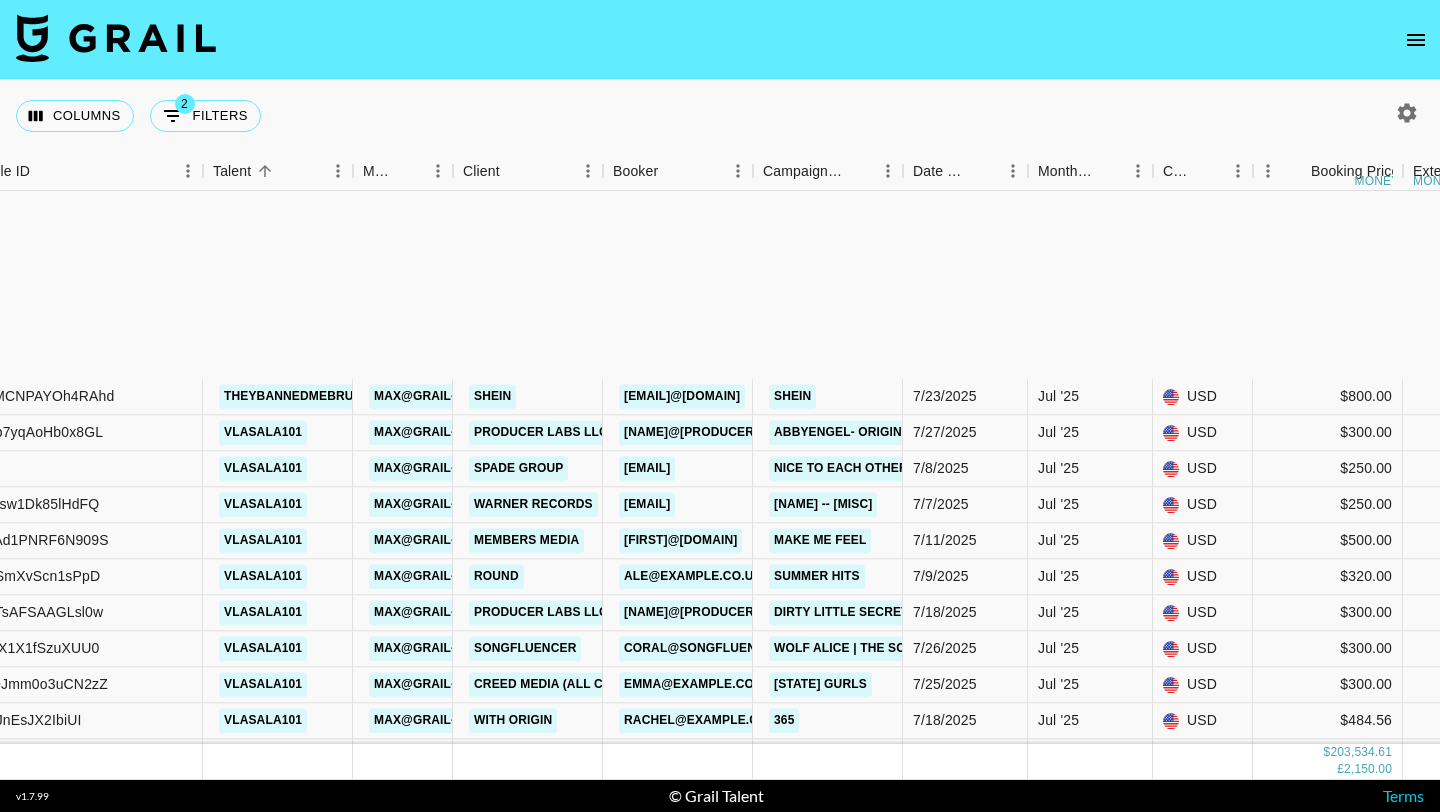 scroll, scrollTop: 13940, scrollLeft: 462, axis: both 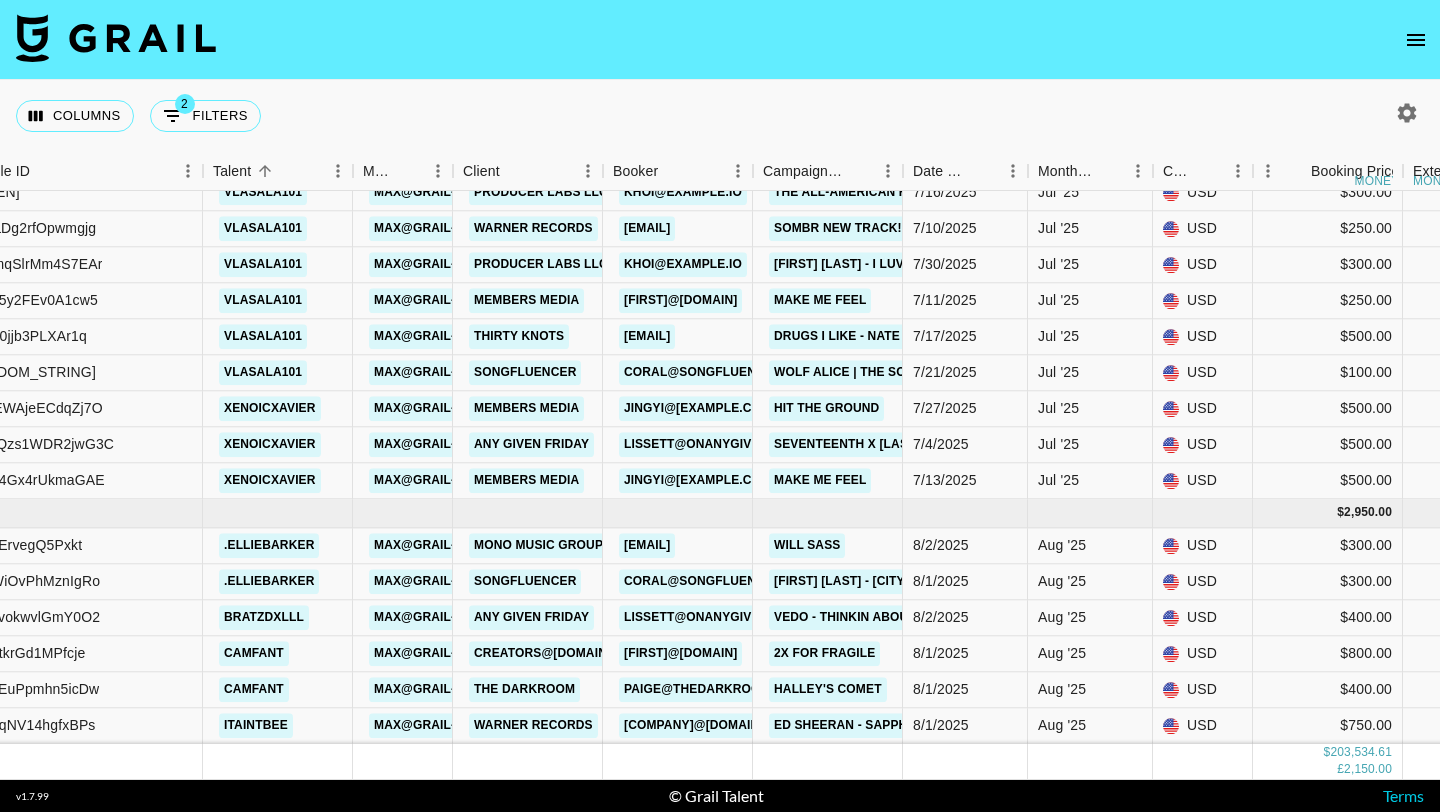 click 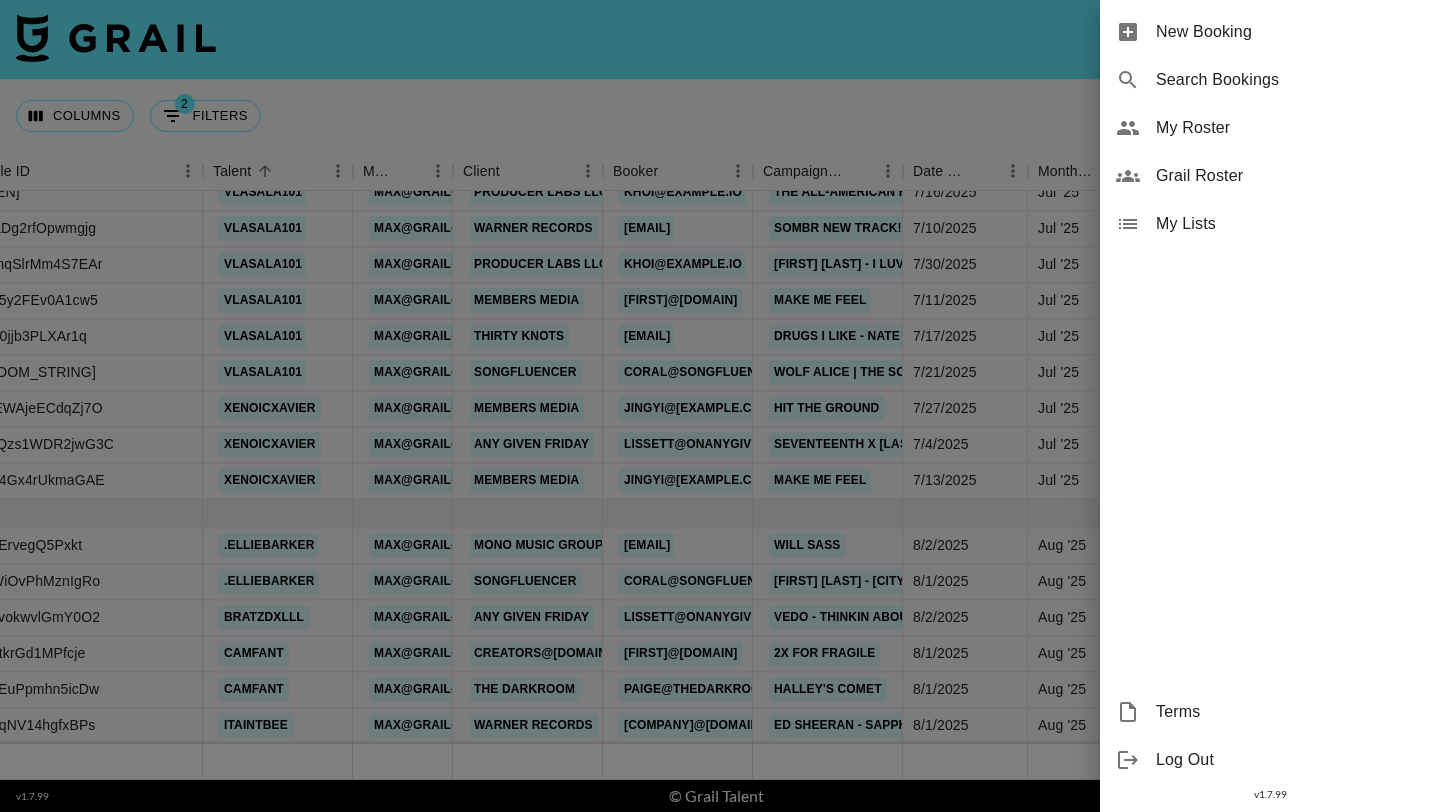 scroll, scrollTop: 13939, scrollLeft: 462, axis: both 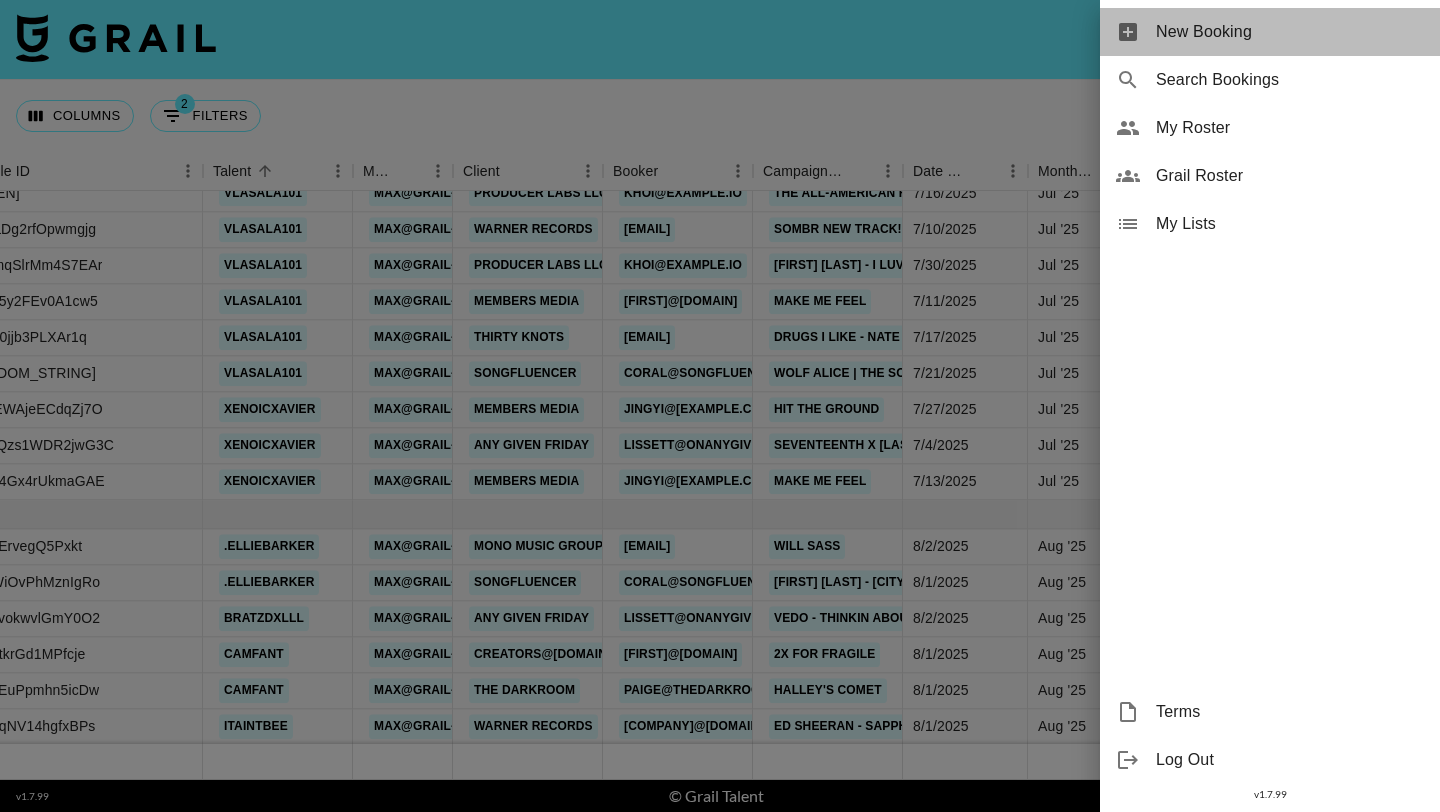 click on "New Booking" at bounding box center (1270, 32) 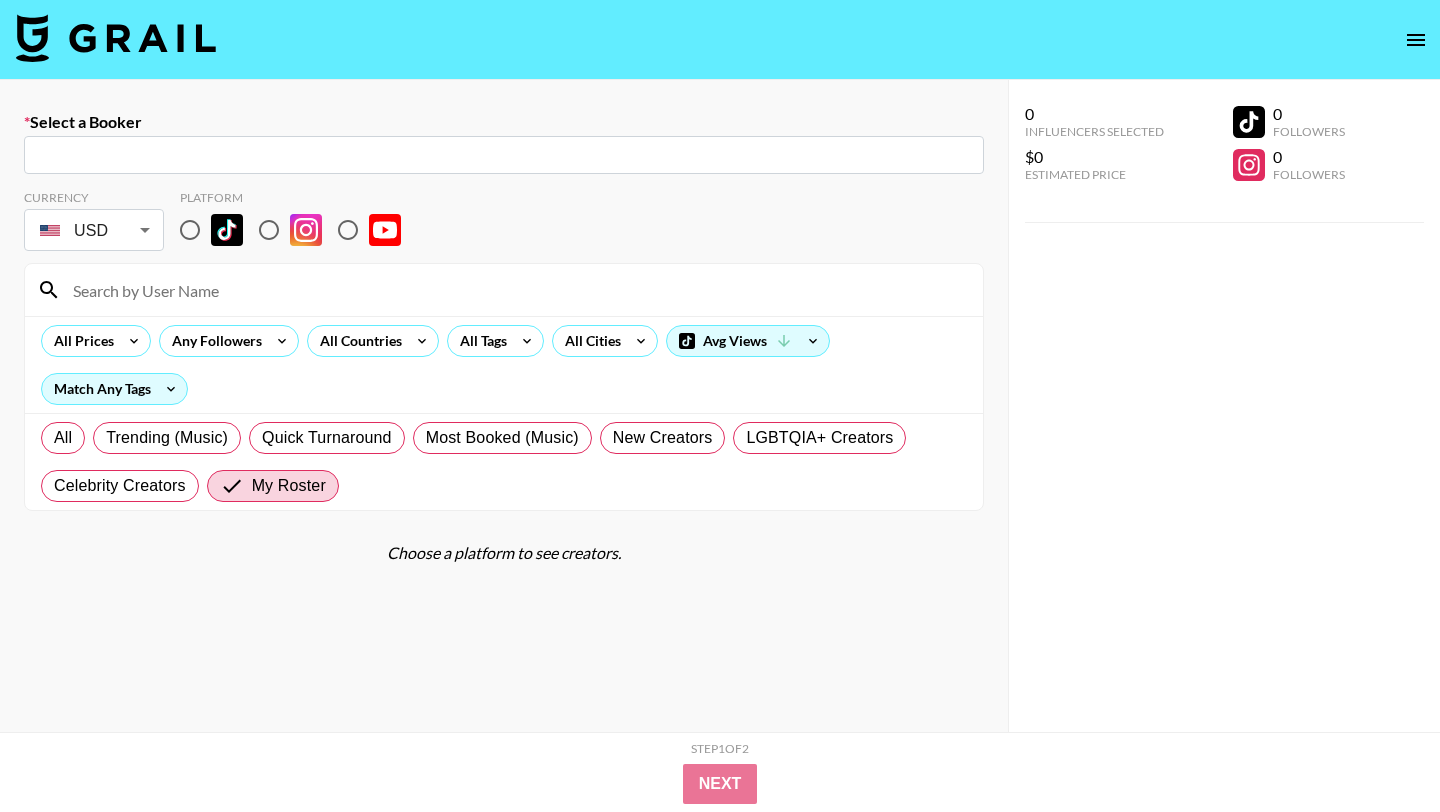 click at bounding box center [504, 155] 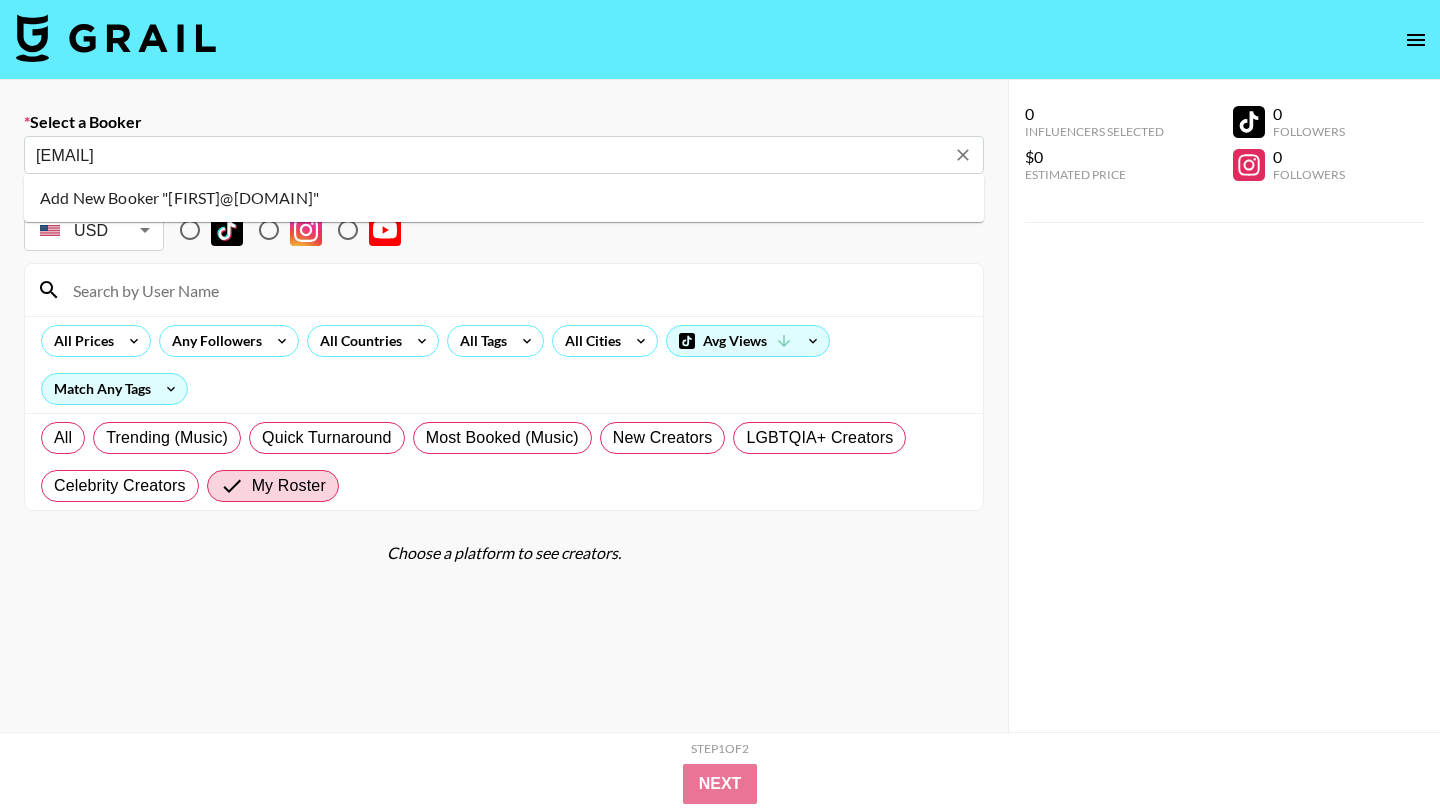 type on "[EMAIL]" 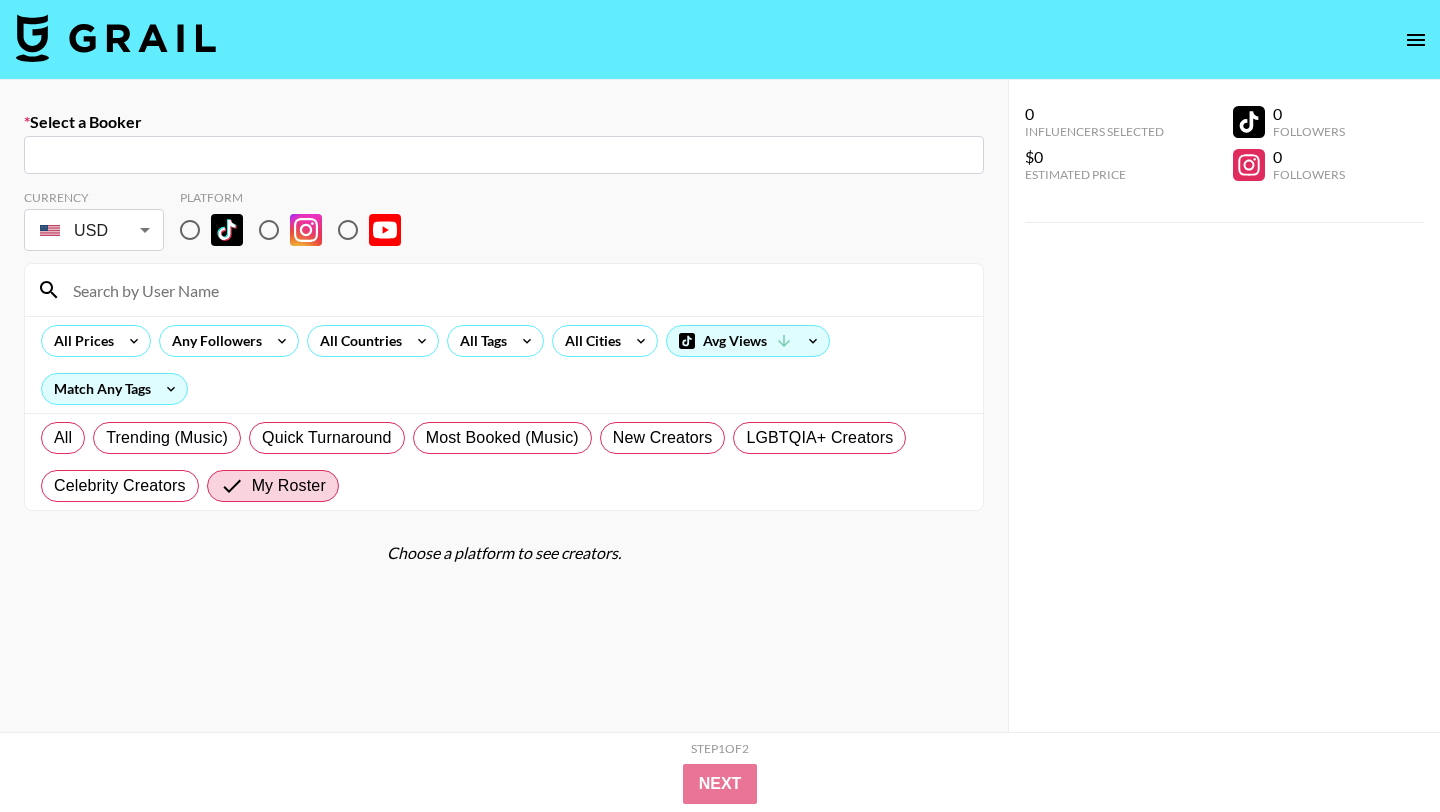 paste on "[EMAIL]" 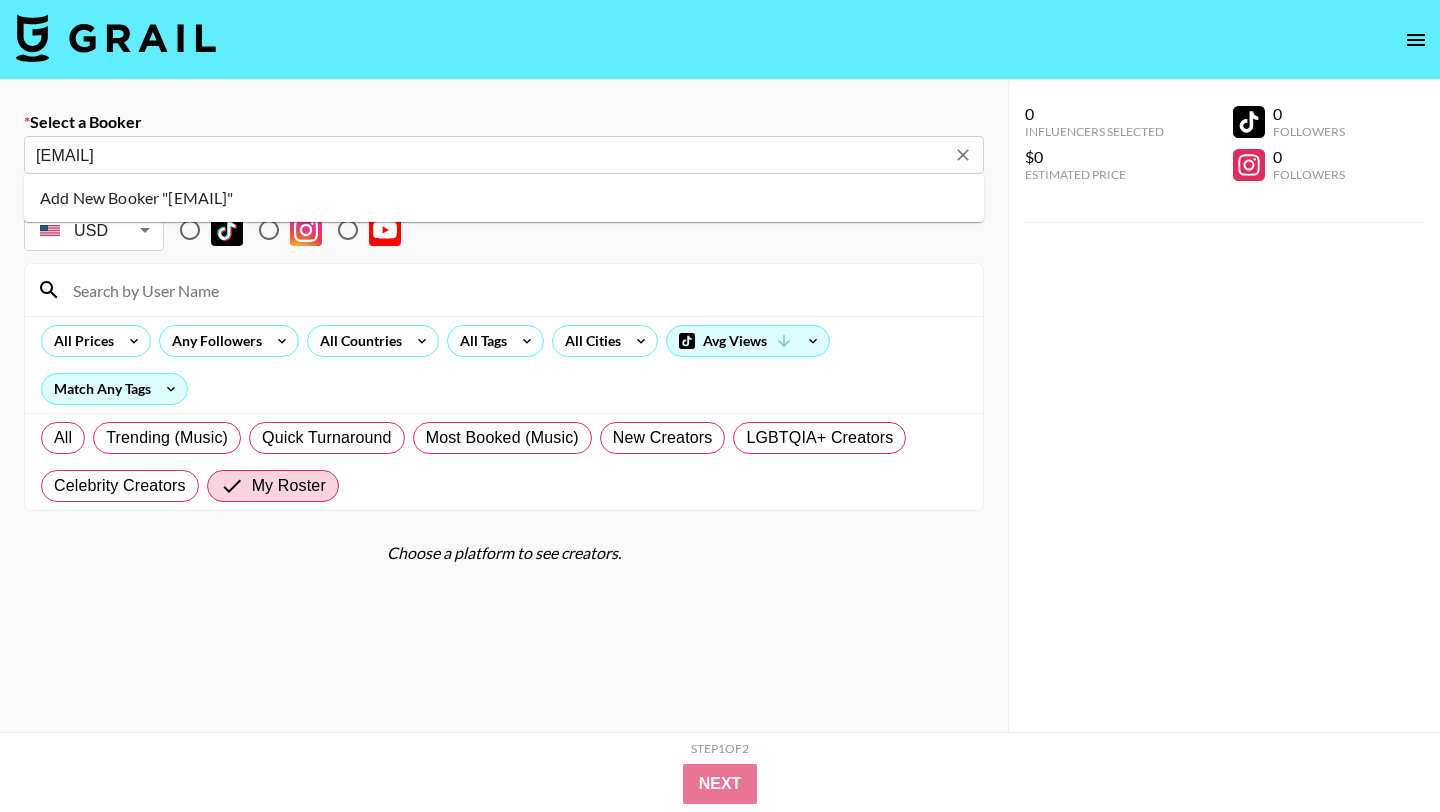 click on "Add New Booker "[EMAIL]"" at bounding box center [504, 198] 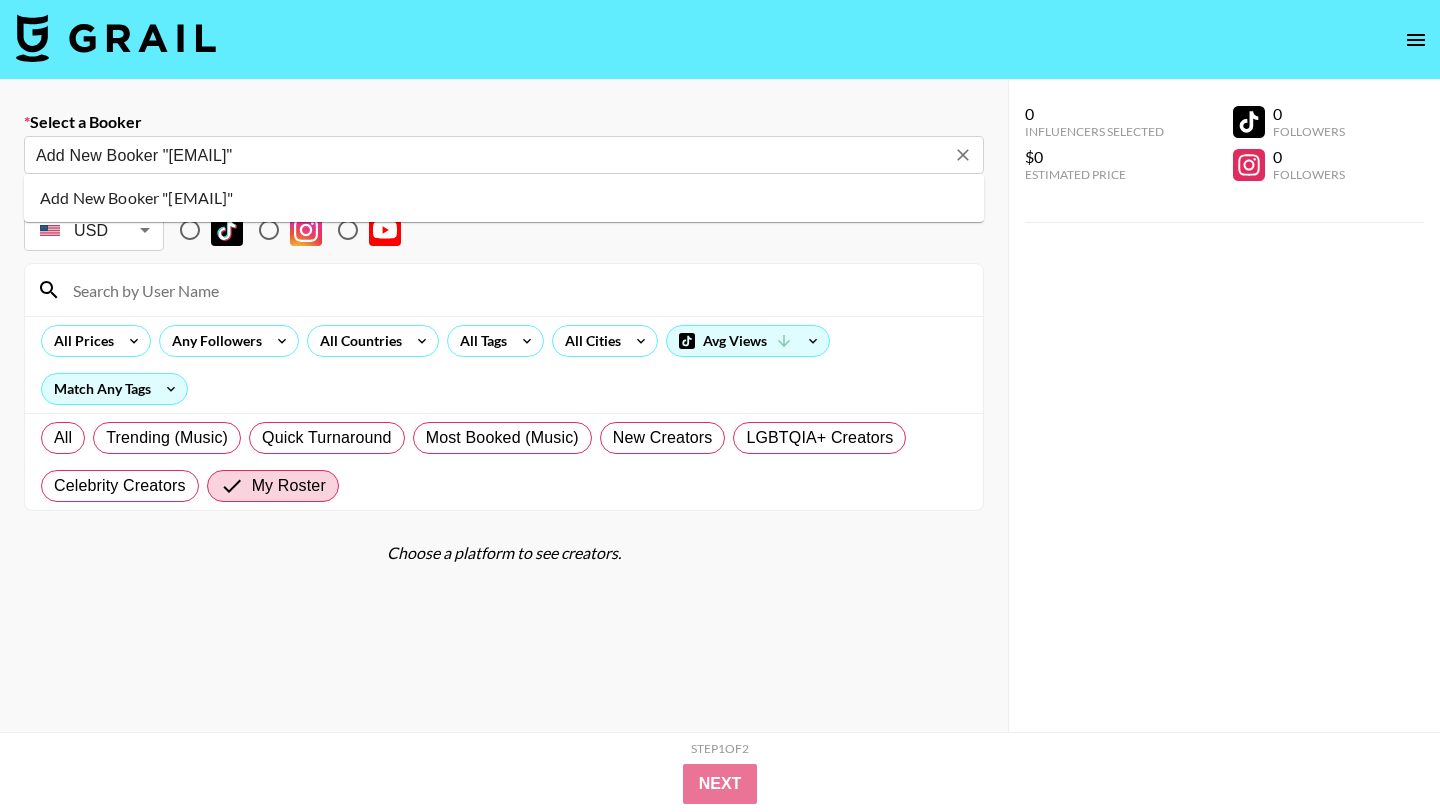 type 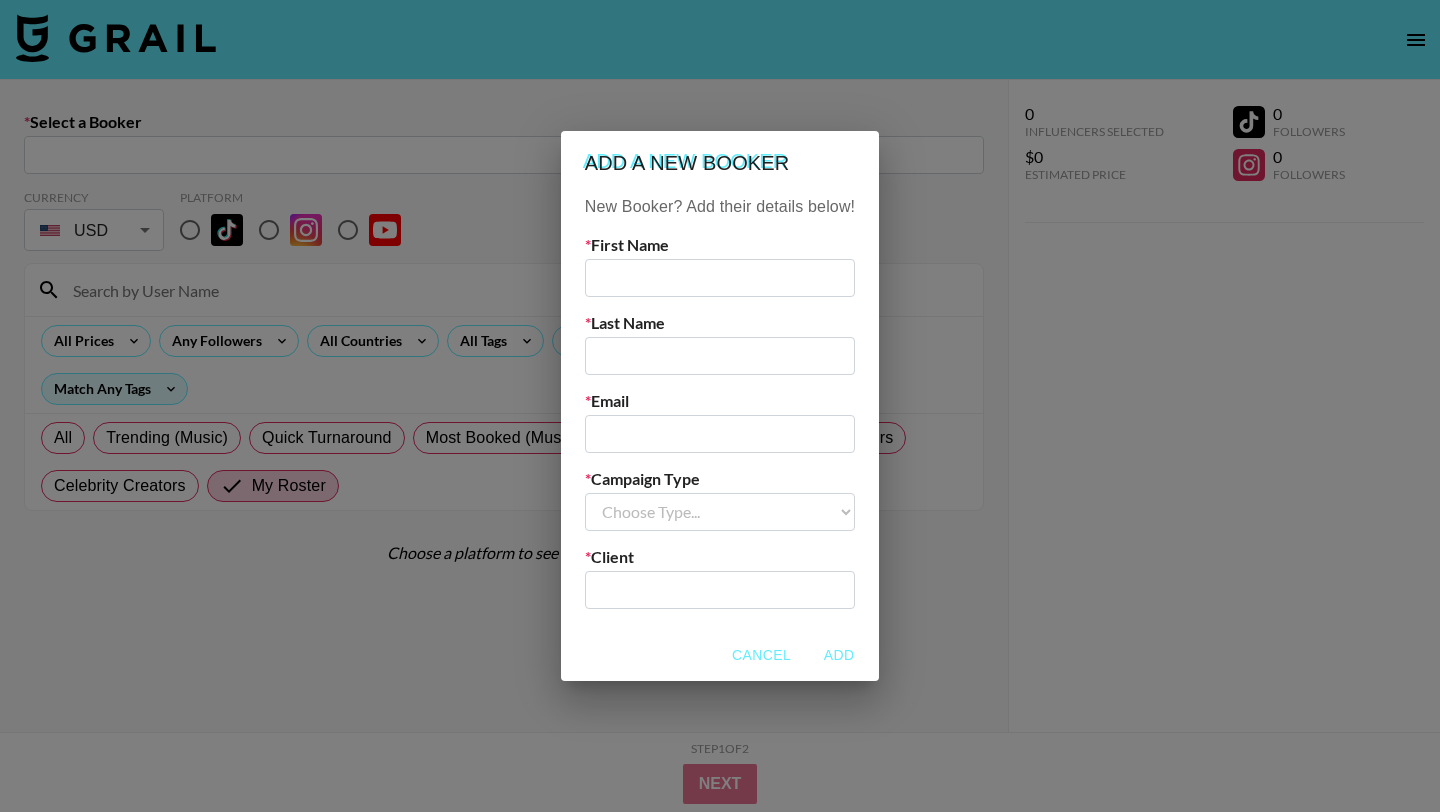 click at bounding box center [720, 278] 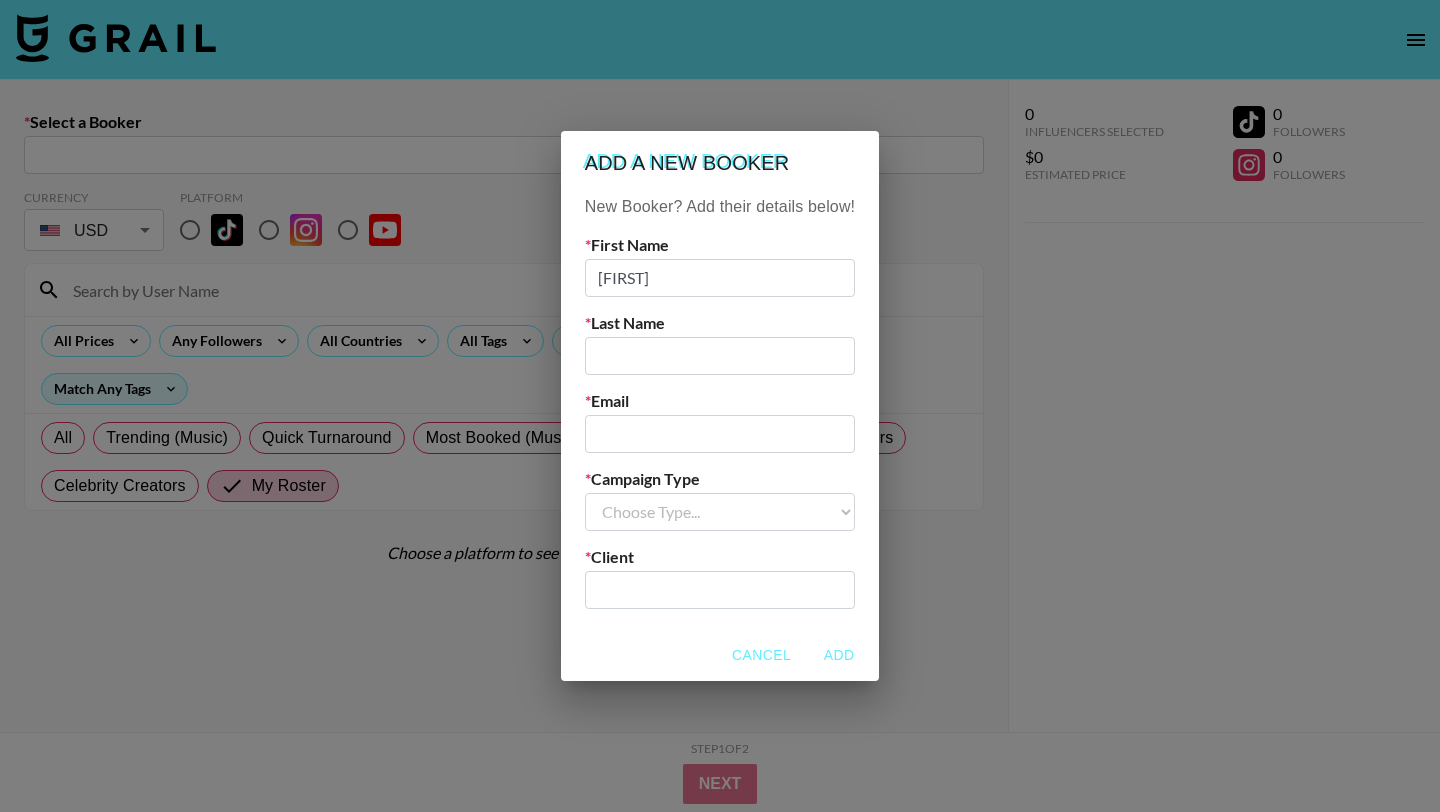 type on "[FIRST]" 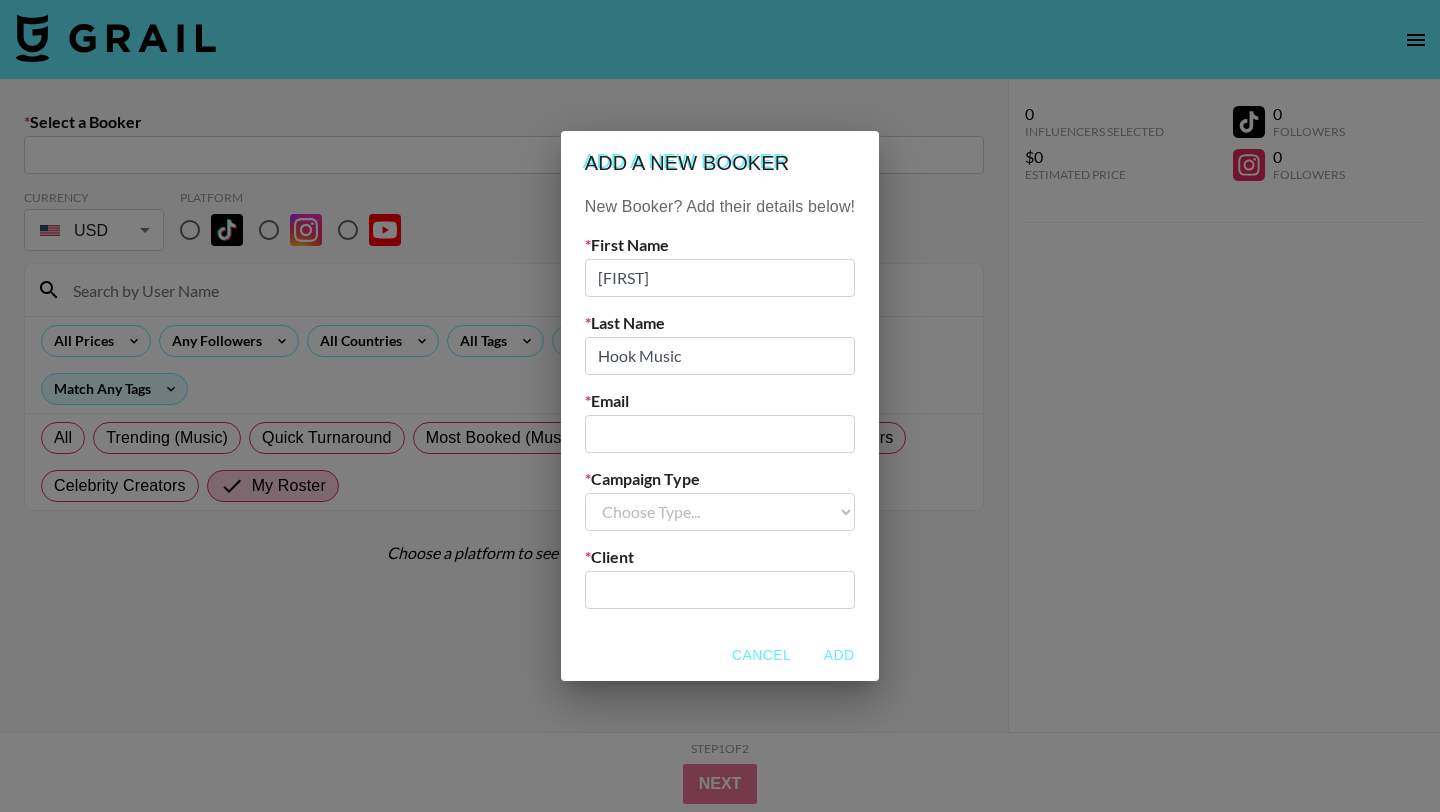 type on "Hook Music" 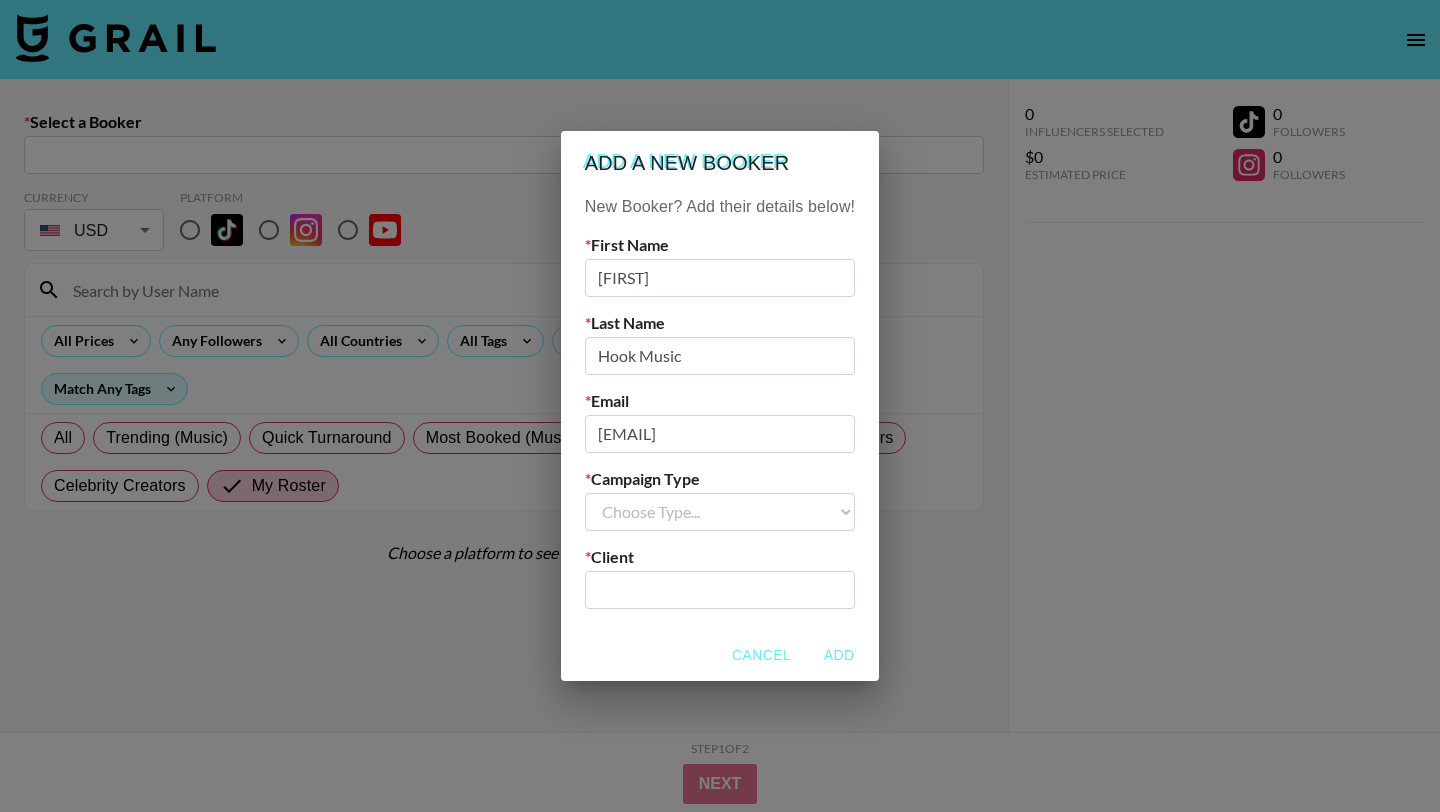 type on "[EMAIL]" 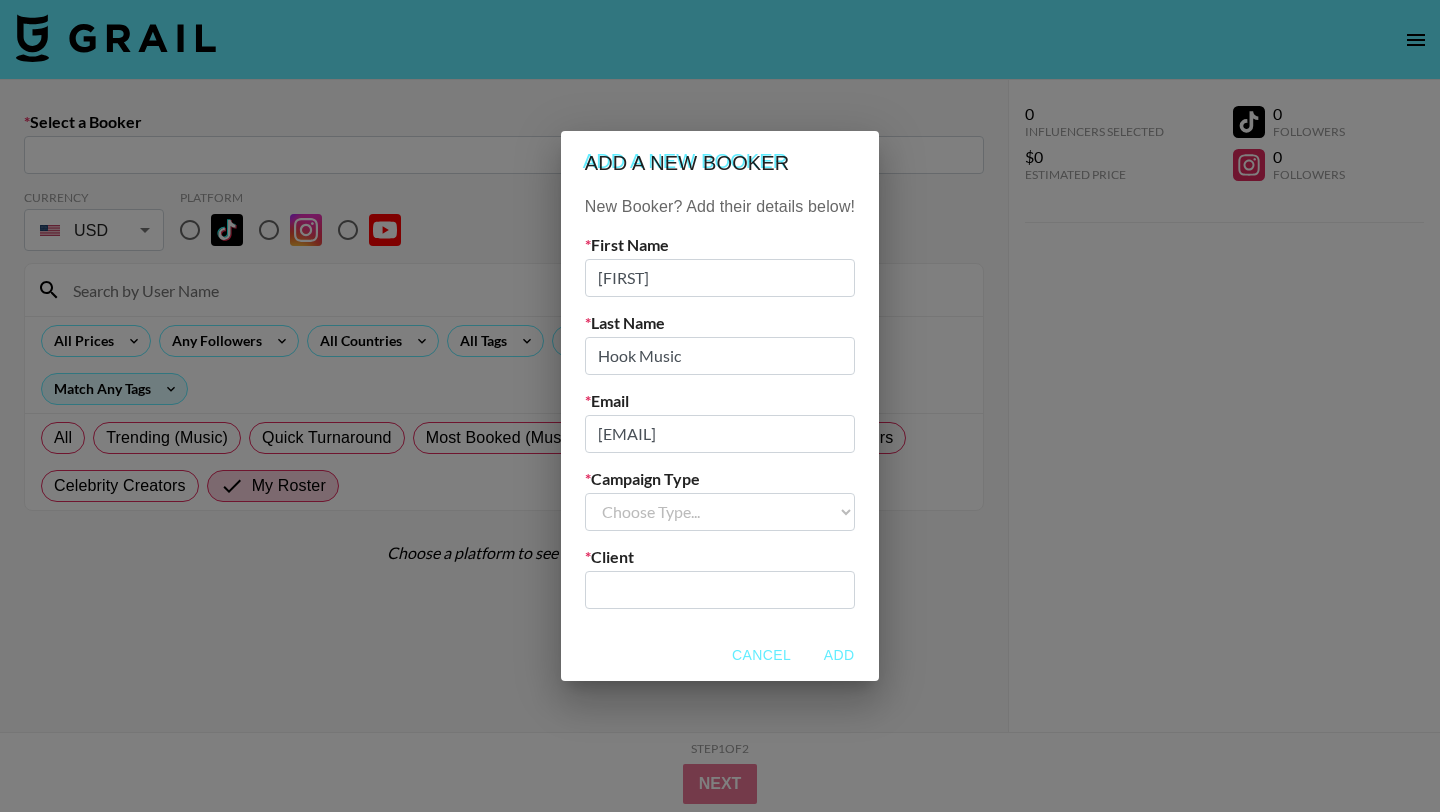click on "Campaign Type Choose Type... Song Promos Brand Promos" at bounding box center (720, 500) 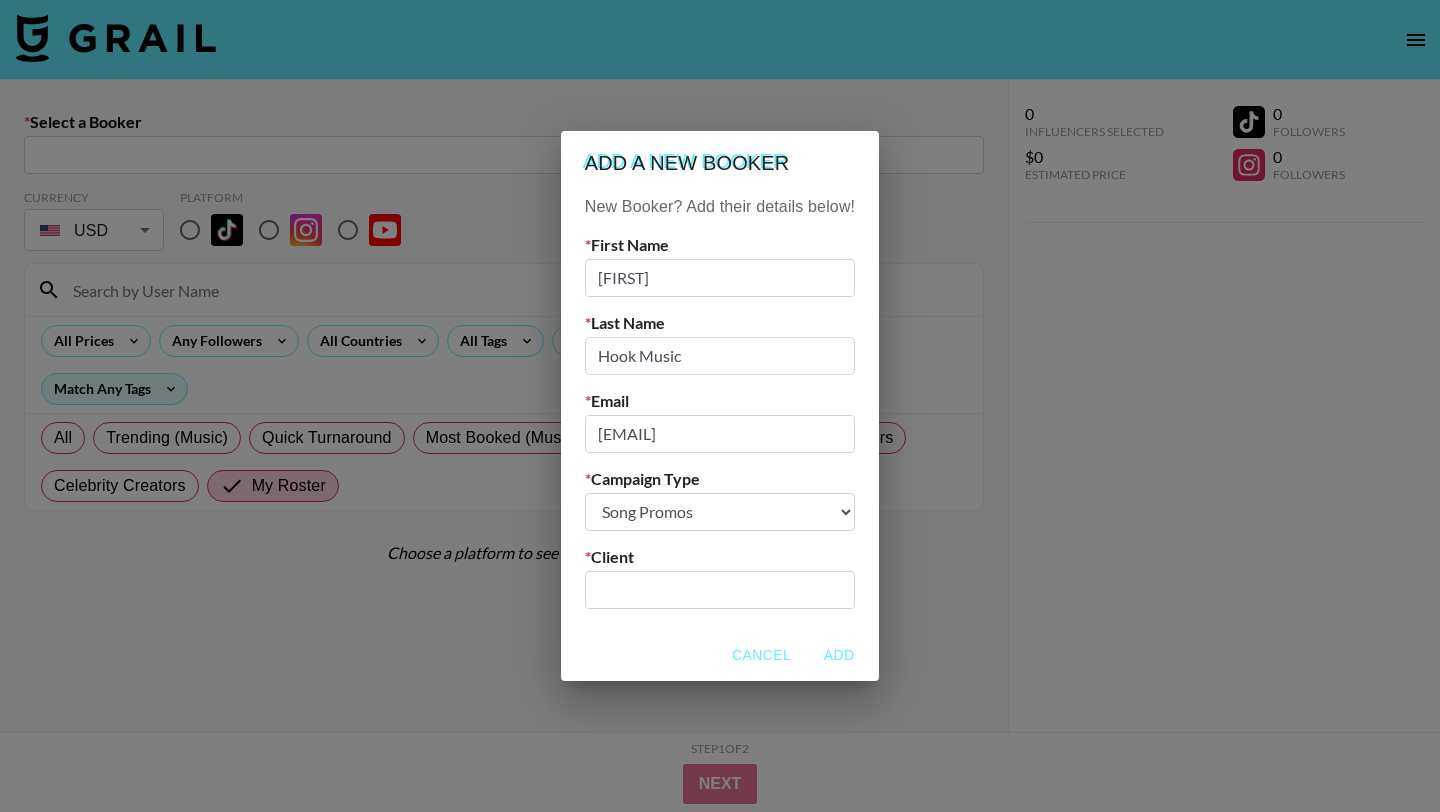 click at bounding box center (720, 589) 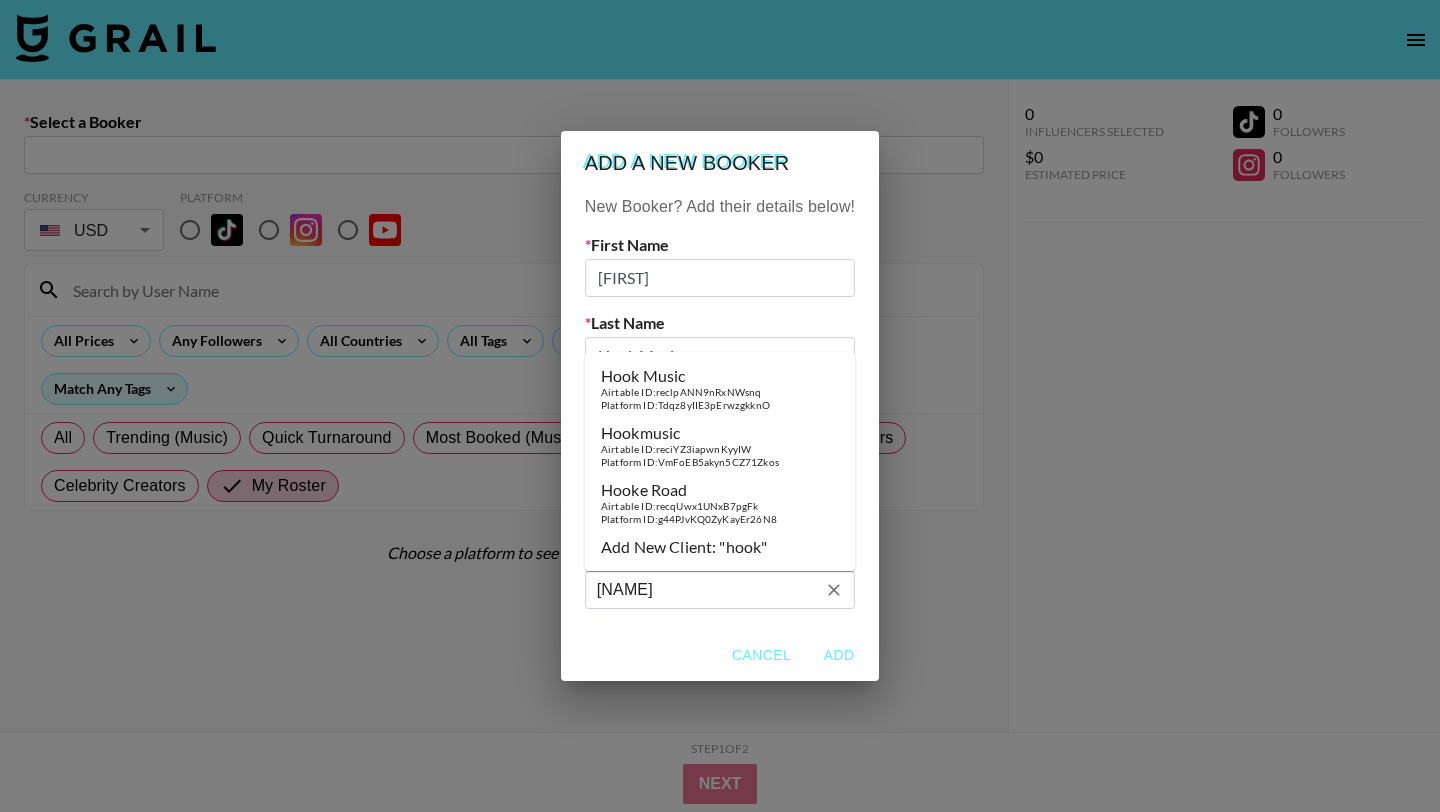 click on "Airtable ID:  reciYZ3iapwnKyyIW" at bounding box center [690, 449] 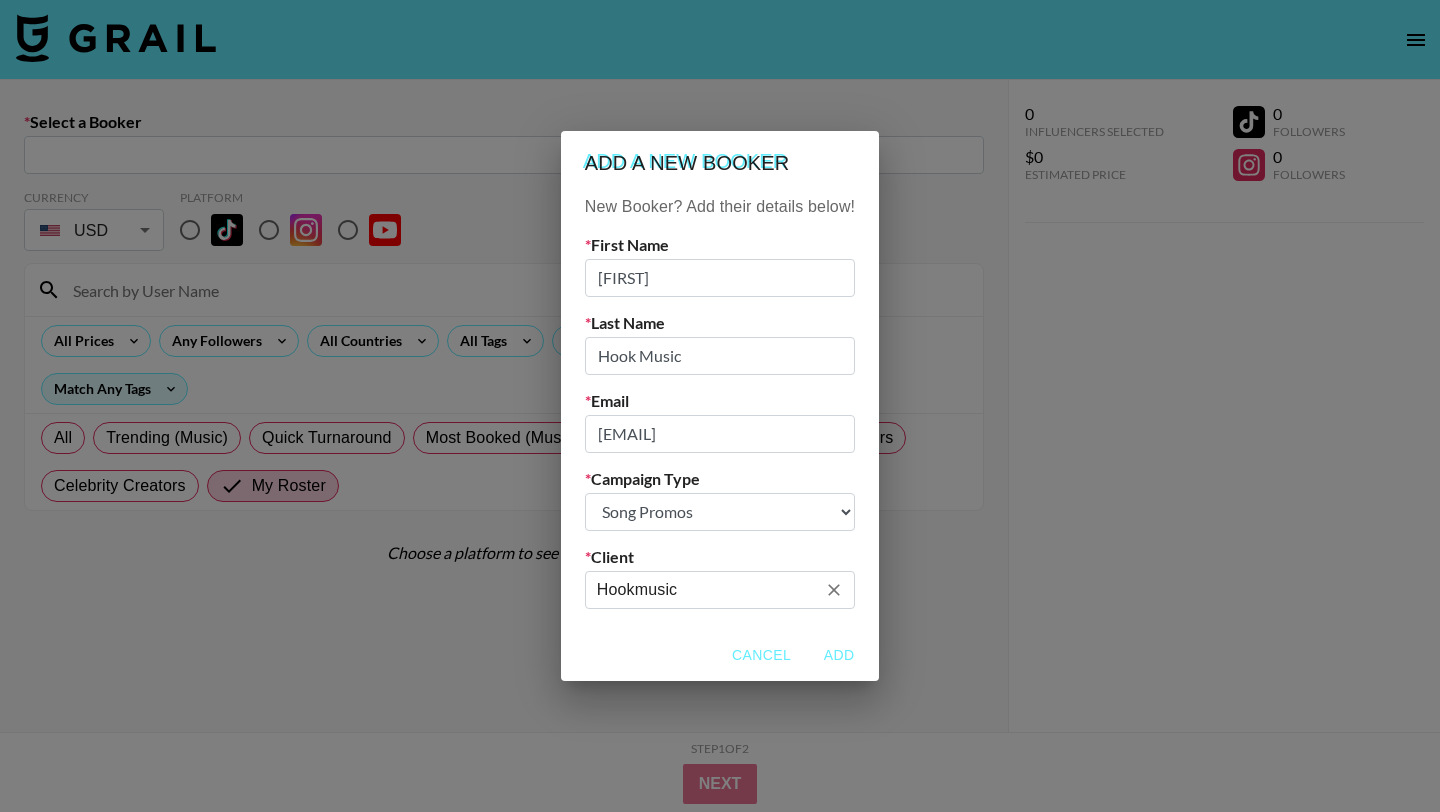 type on "Hookmusic" 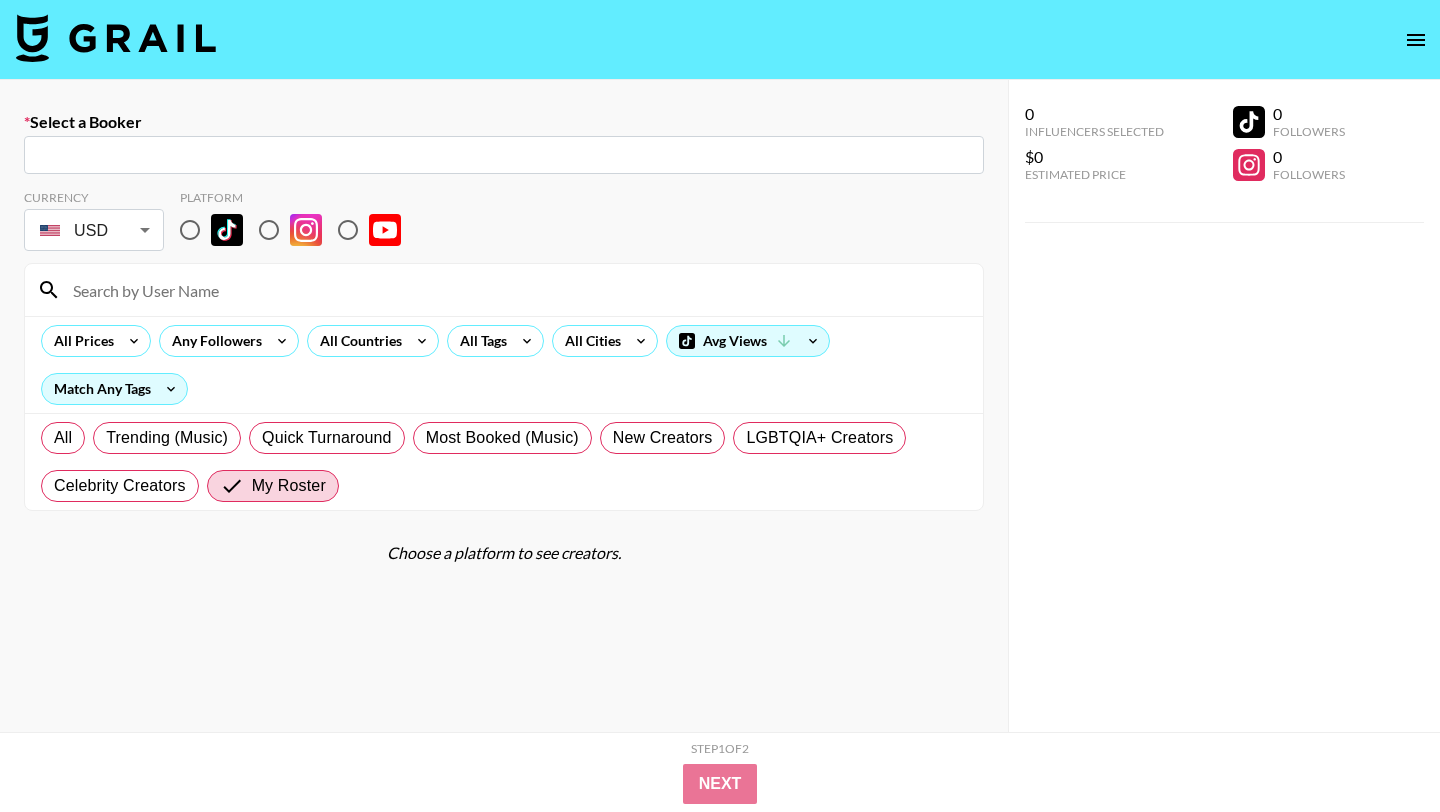 click at bounding box center [190, 230] 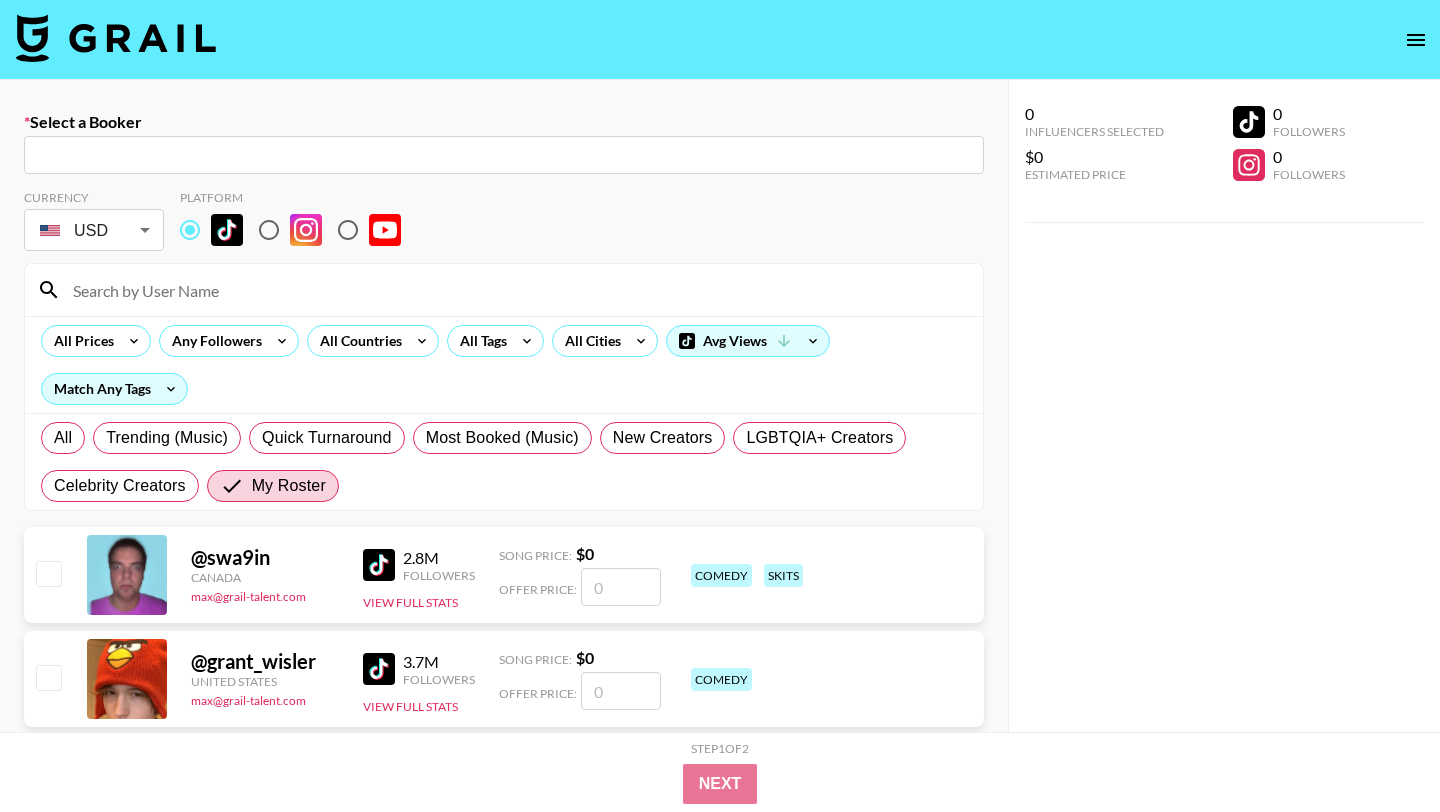 click at bounding box center [516, 290] 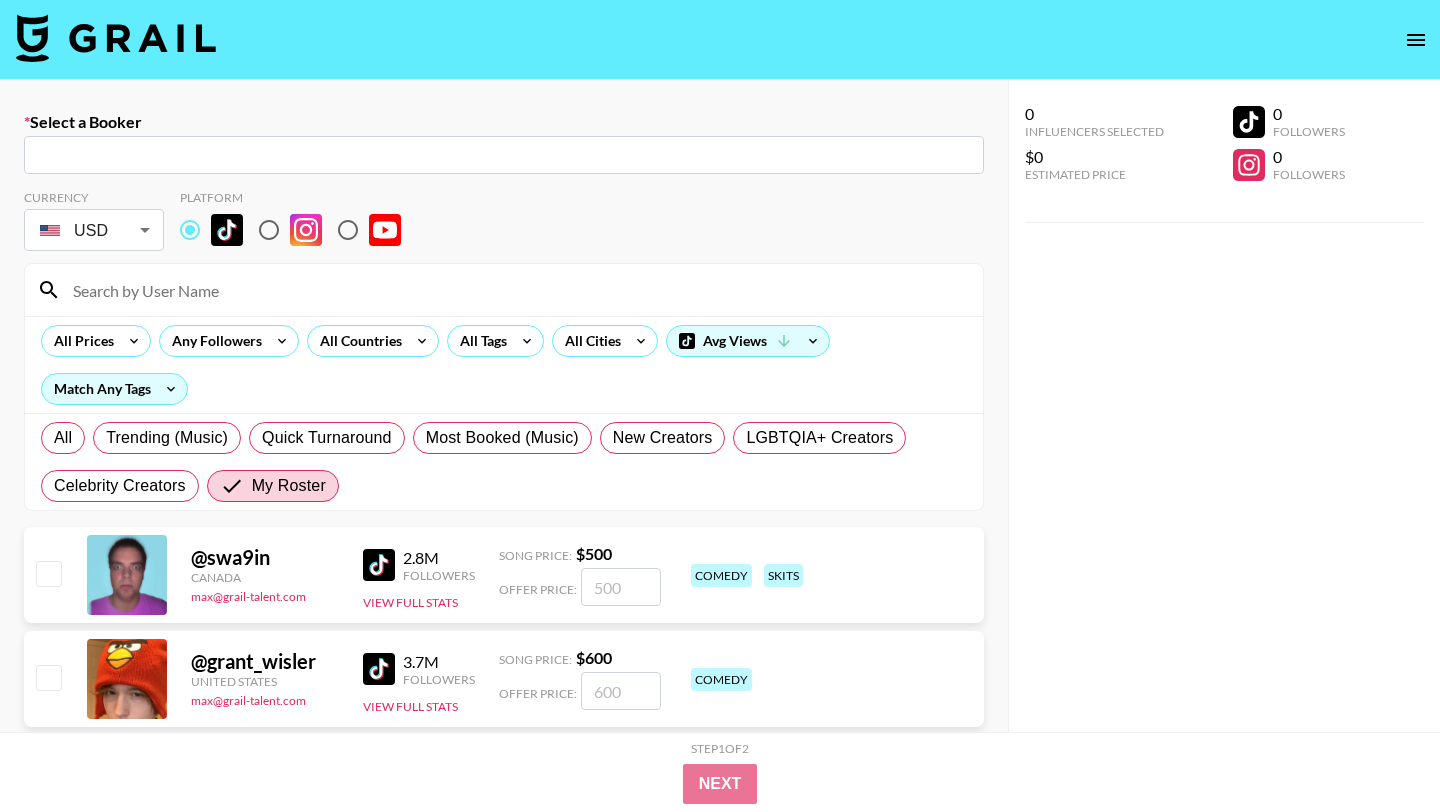 type on "[FIRST]@[DOMAIN]: [FIRST] [COMPANY] -- [COMPANY] -- [ALPHANUMERIC]" 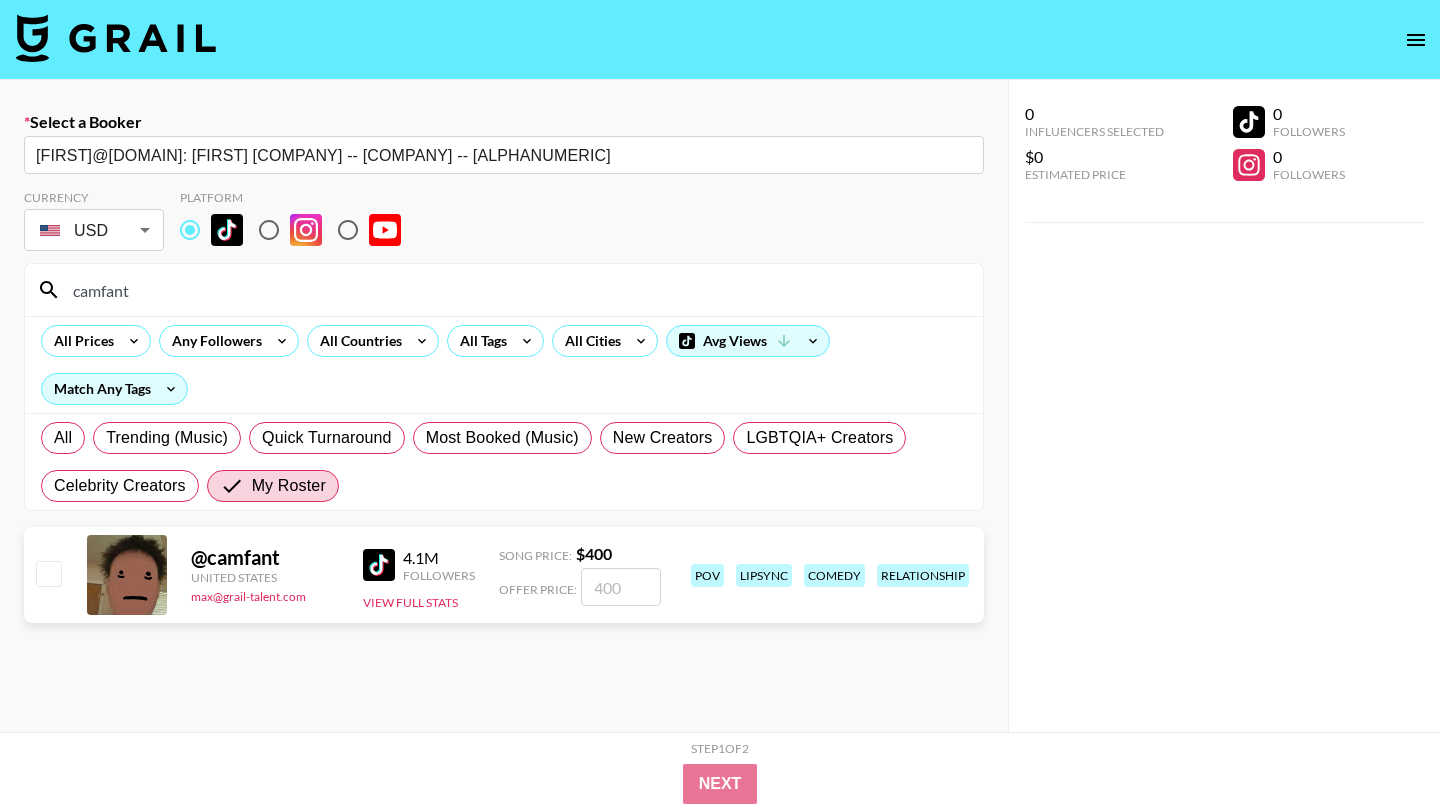 type on "camfant" 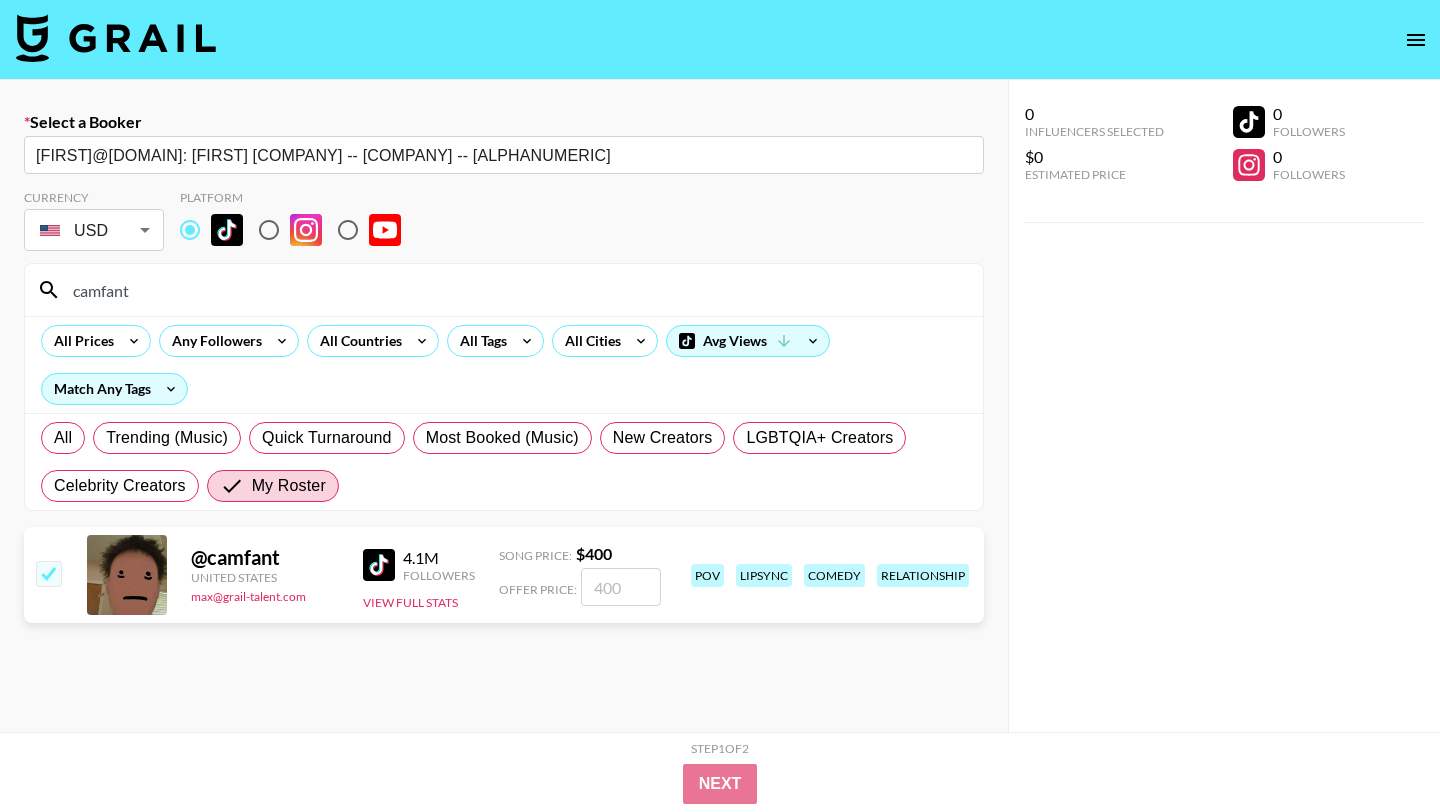 checkbox on "true" 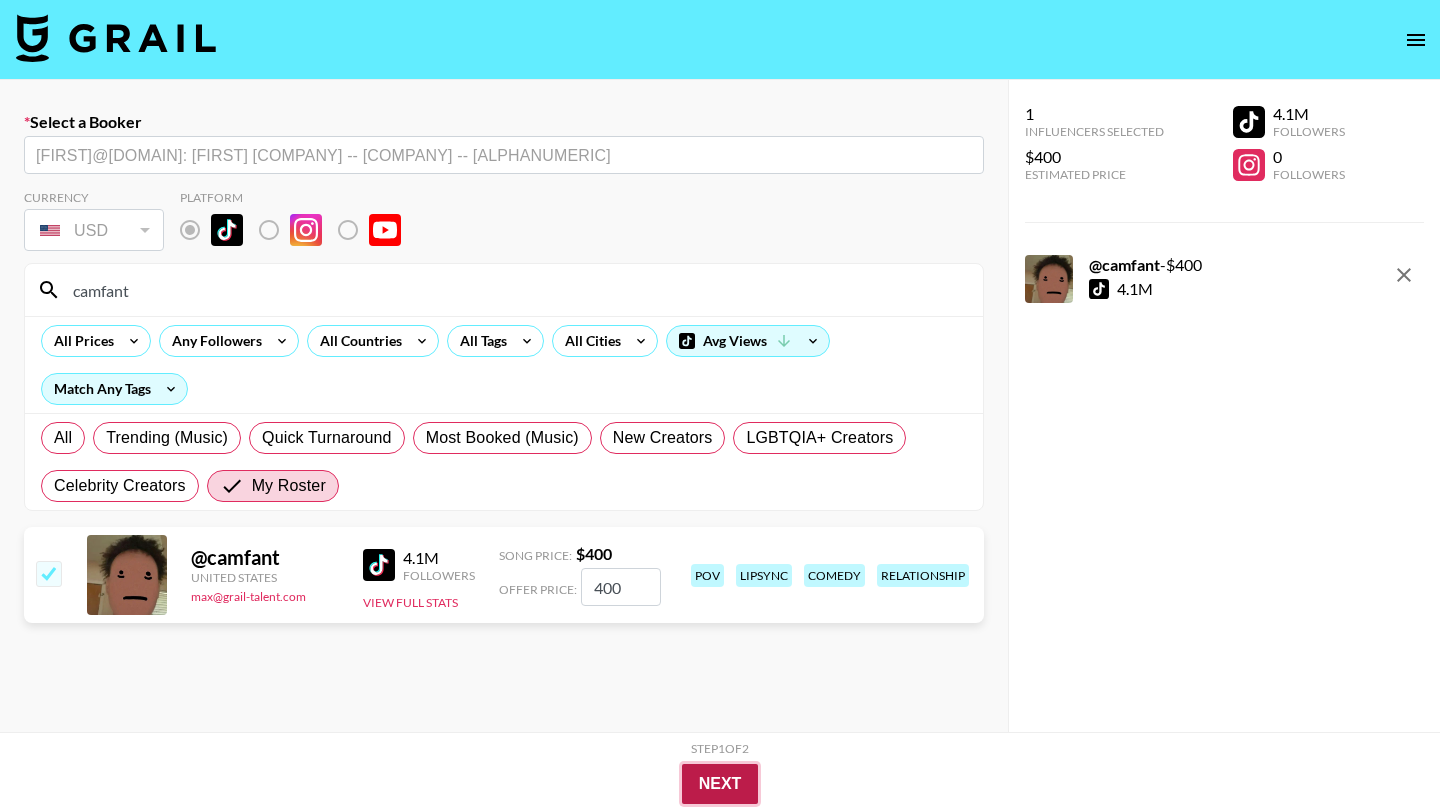 click on "Next" at bounding box center (720, 784) 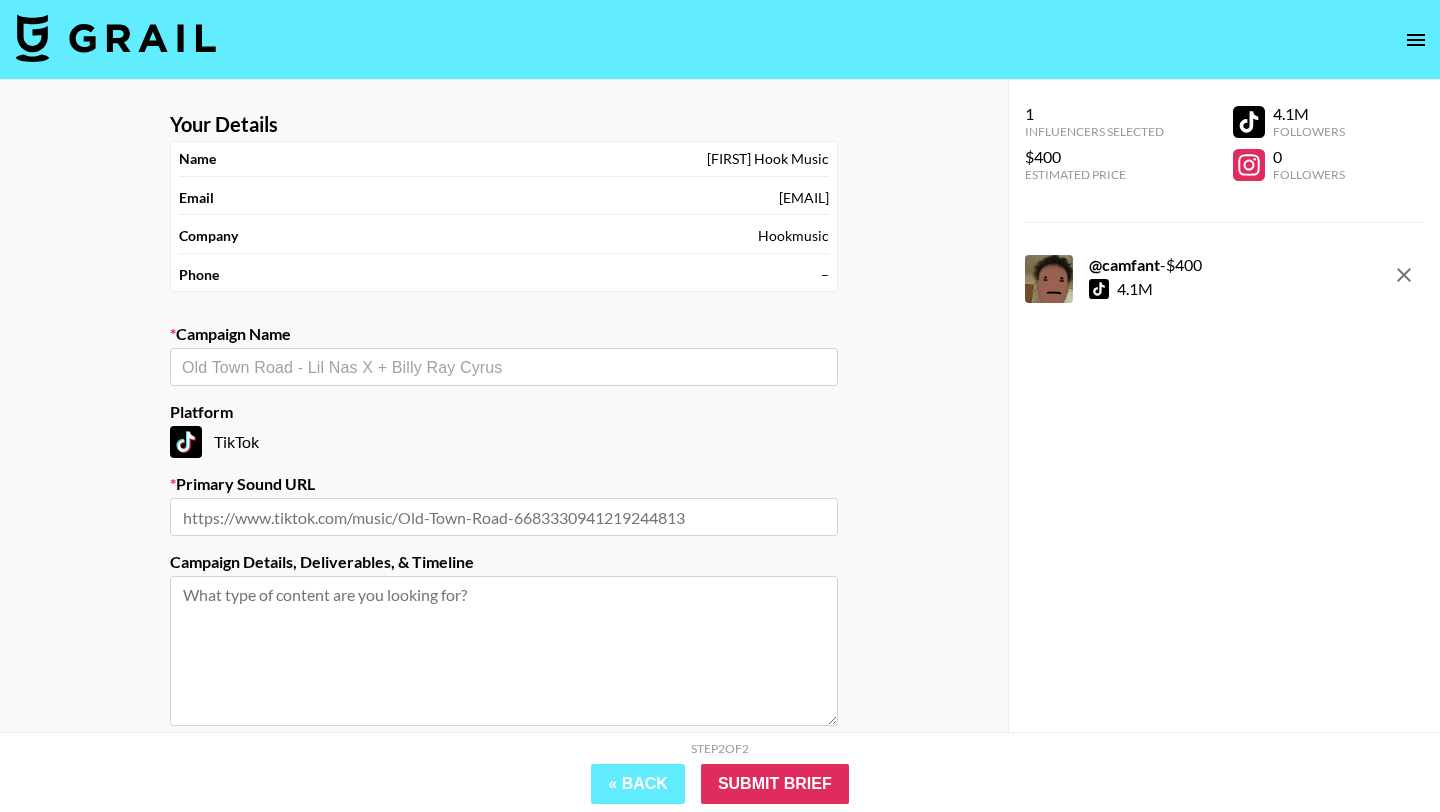 click at bounding box center (504, 367) 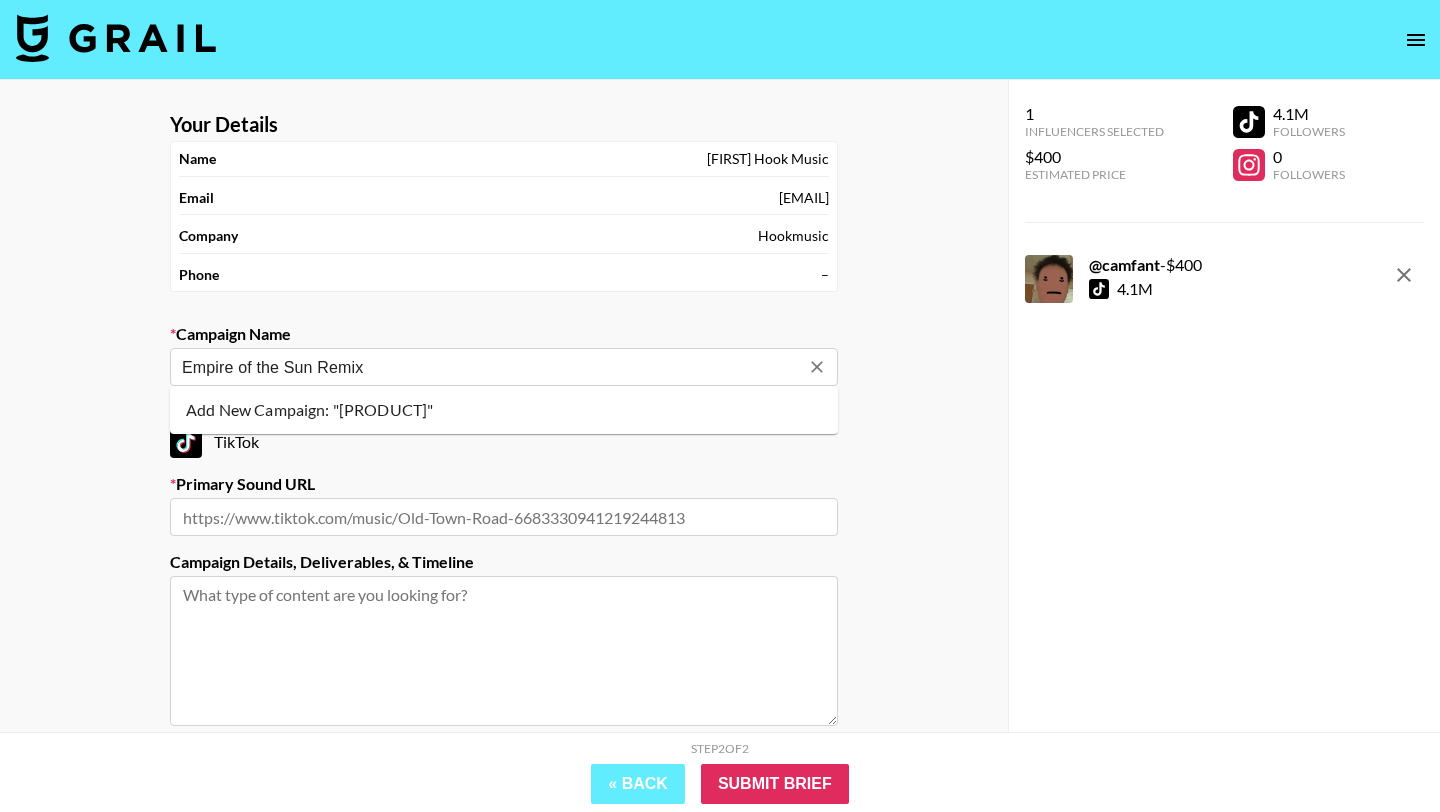 click on "Add New Campaign: "[PRODUCT]"" at bounding box center (504, 410) 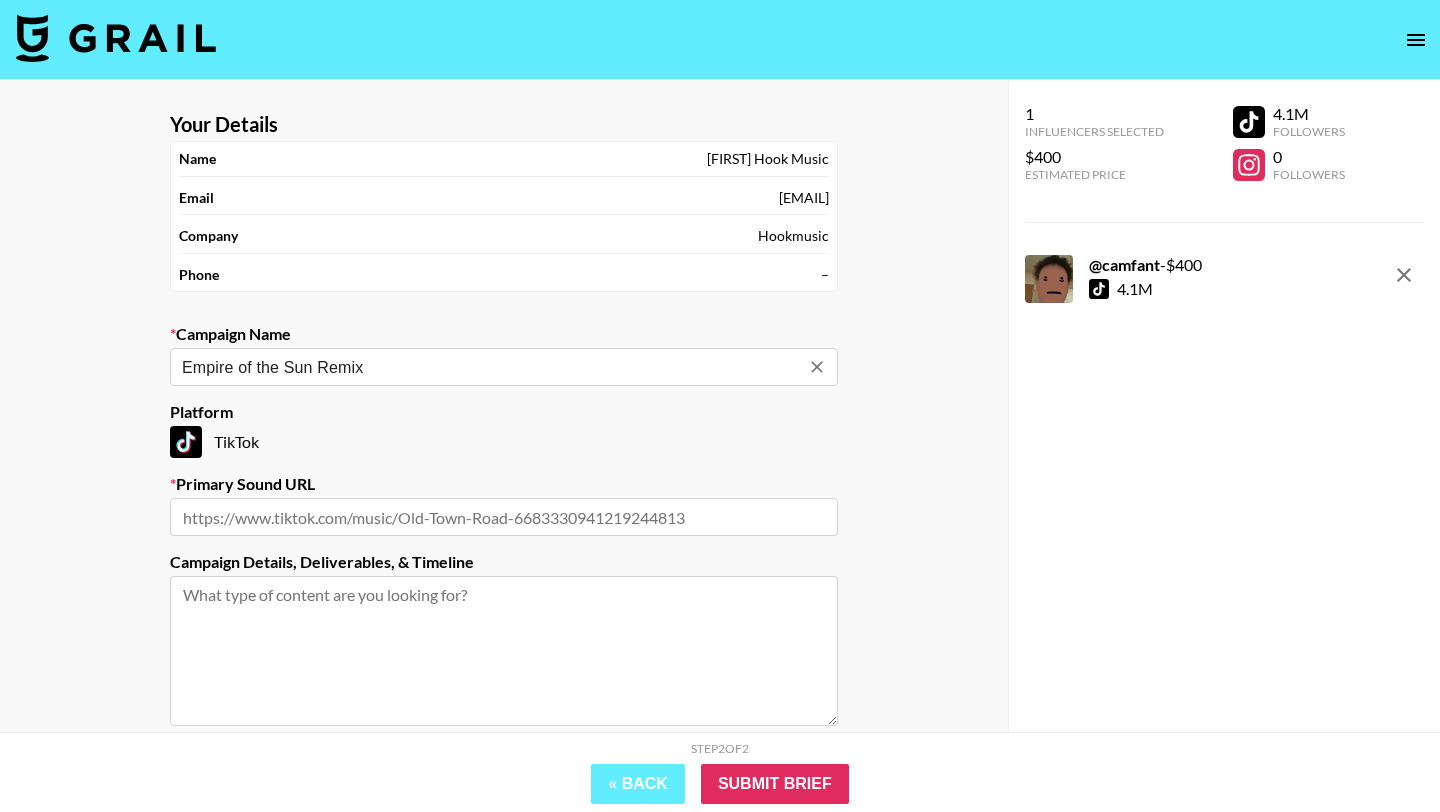 type on "Empire of the Sun Remix" 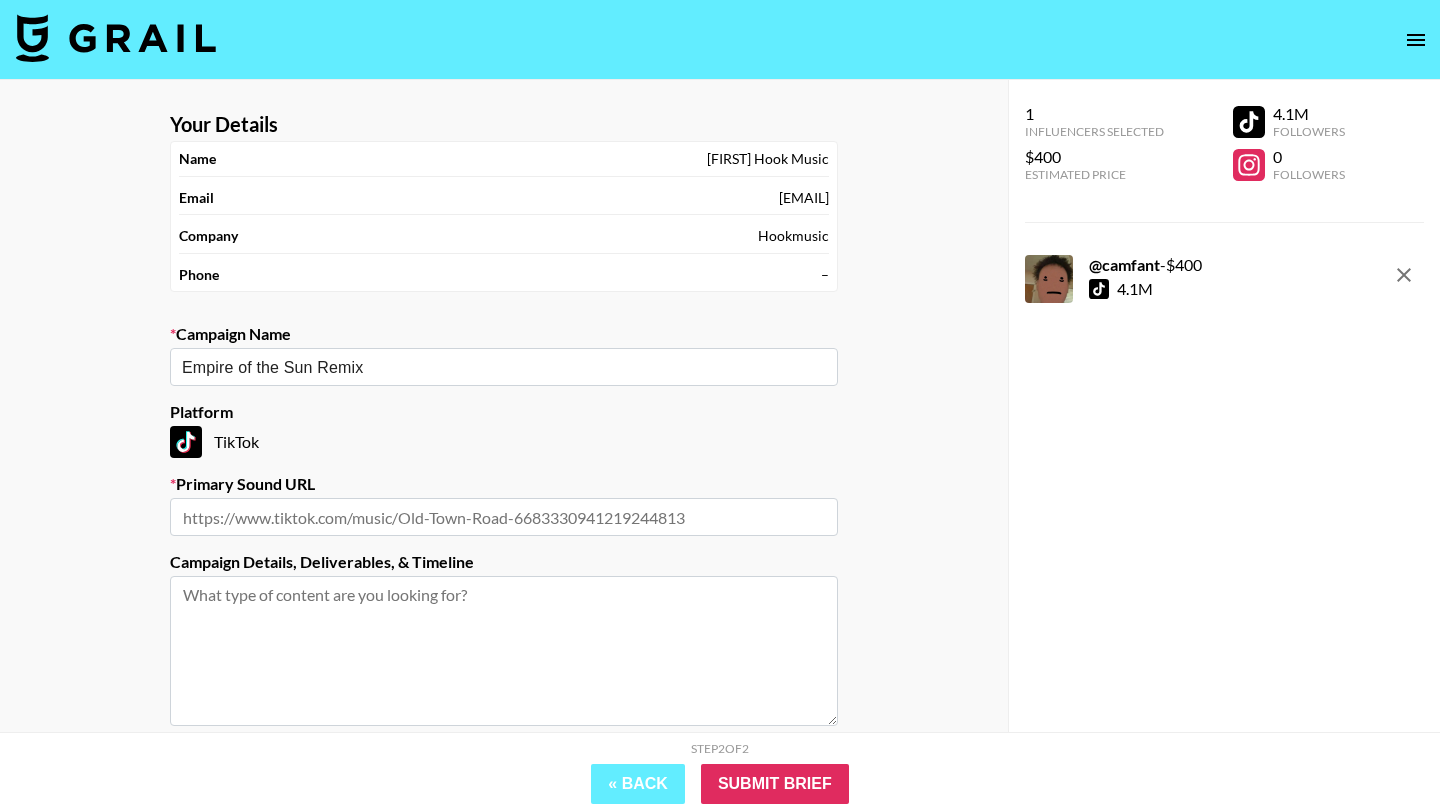 click at bounding box center [504, 517] 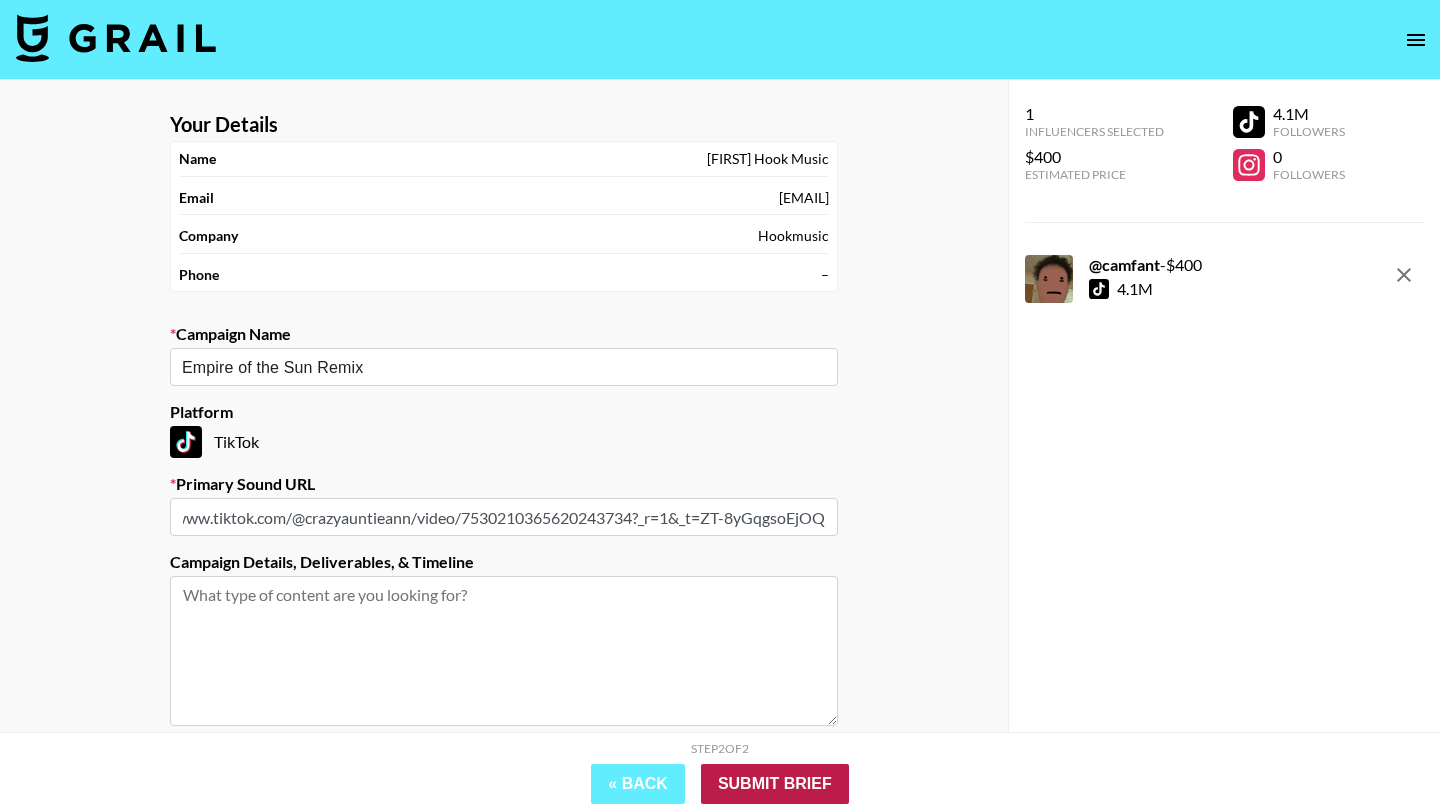 type on "https://www.tiktok.com/@crazyauntieann/video/7530210365620243734?_r=1&_t=ZT-8yGqgsoEjOQ" 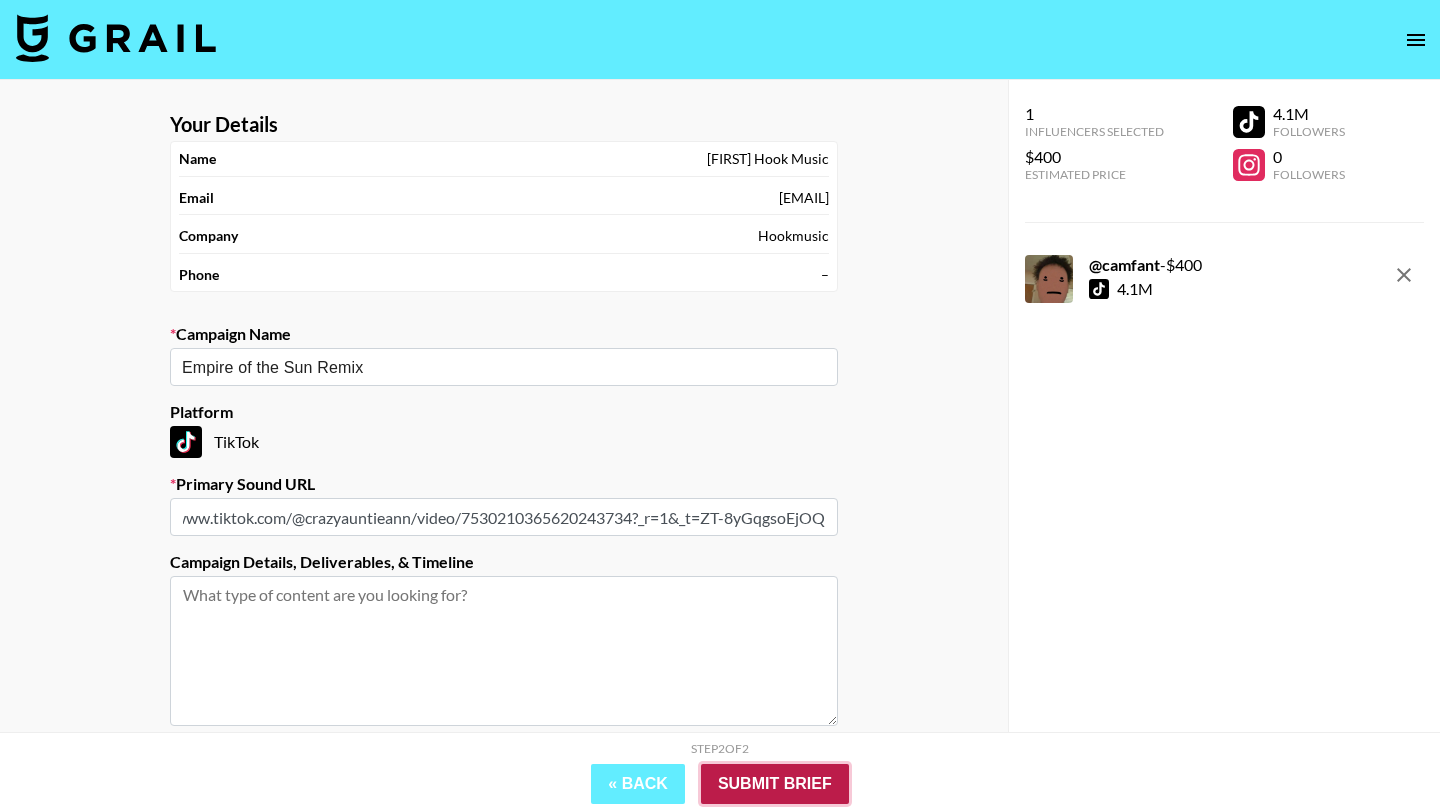 click on "Submit Brief" at bounding box center (775, 784) 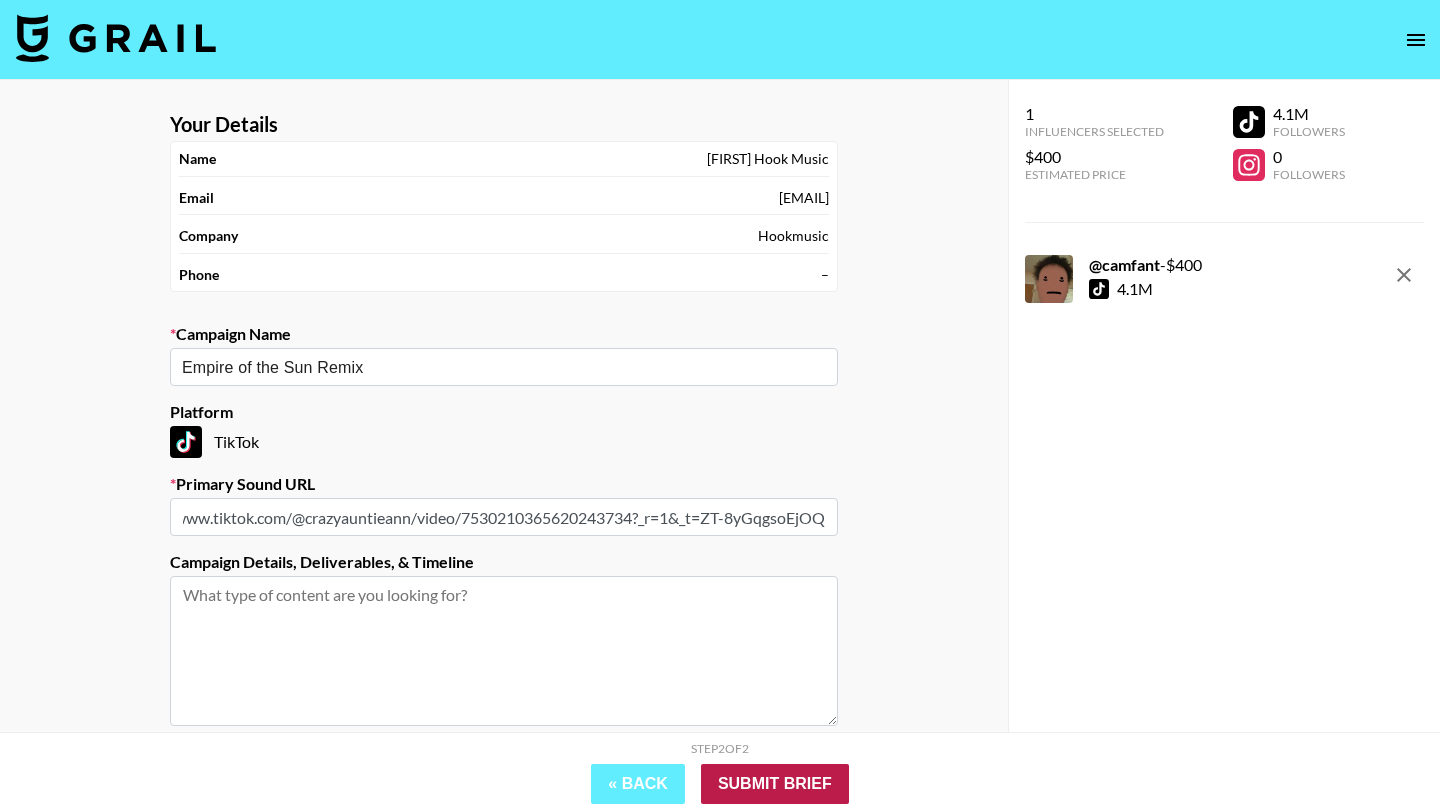 scroll, scrollTop: 0, scrollLeft: 71, axis: horizontal 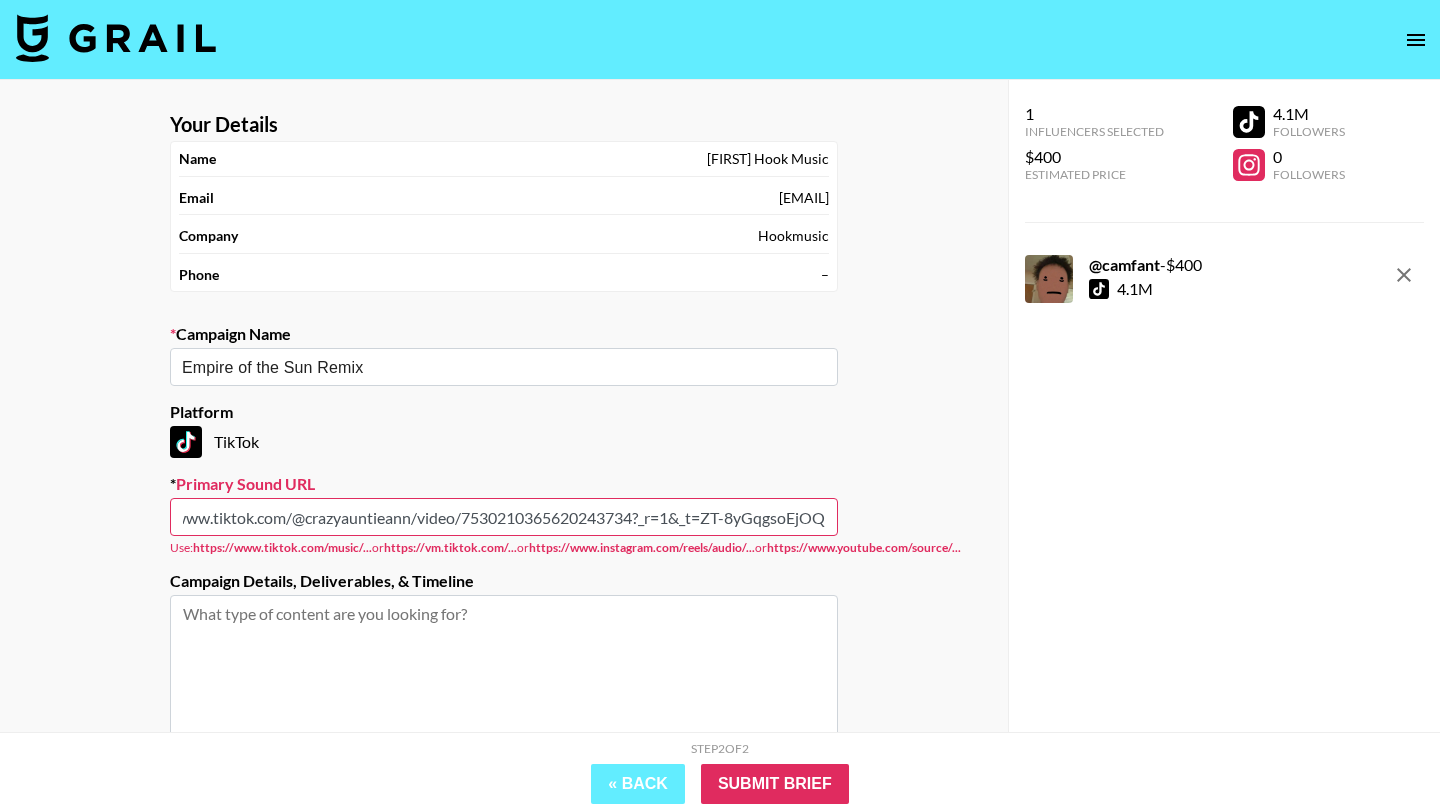 click on "https://www.tiktok.com/@crazyauntieann/video/7530210365620243734?_r=1&_t=ZT-8yGqgsoEjOQ" at bounding box center (504, 517) 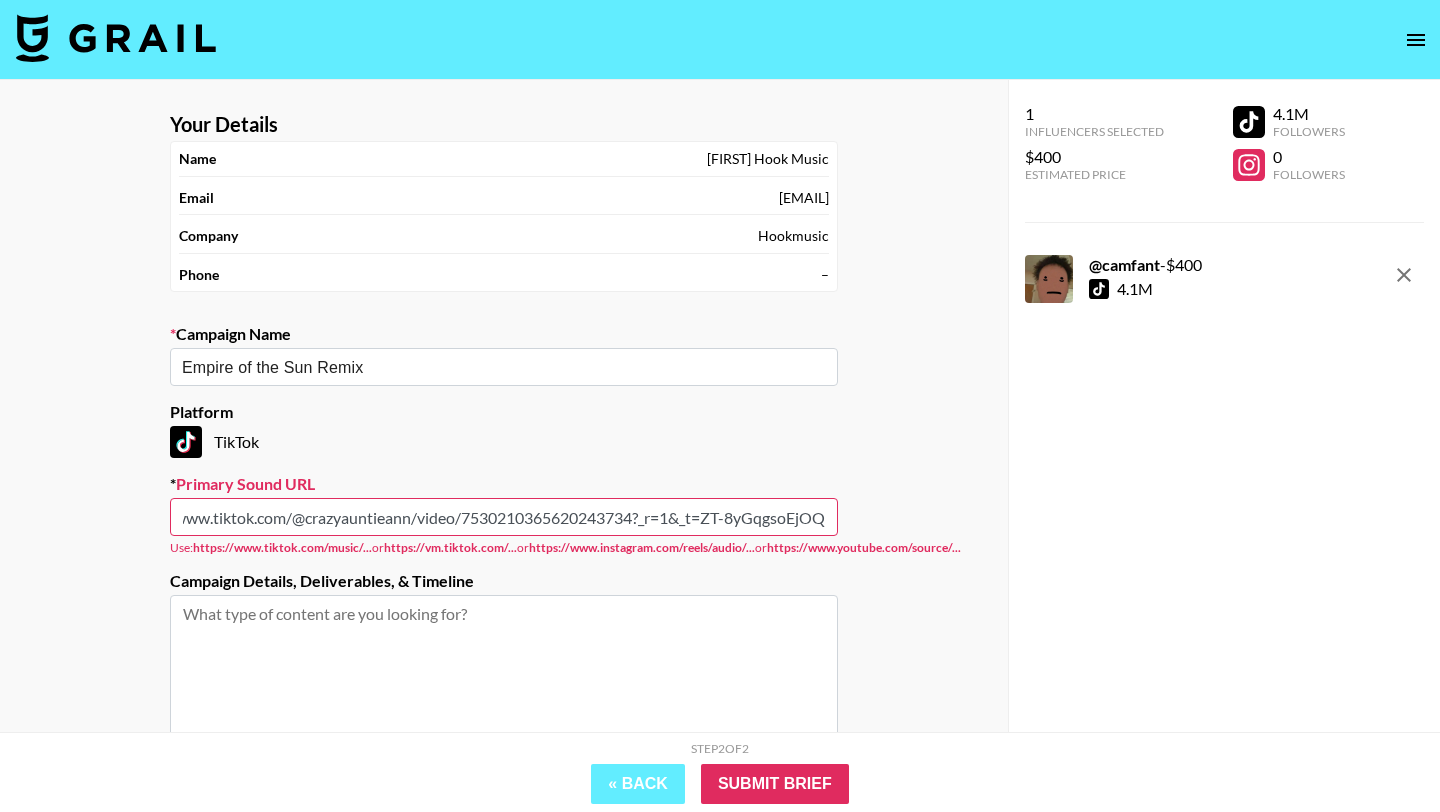 click on "https://www.tiktok.com/@crazyauntieann/video/7530210365620243734?_r=1&_t=ZT-8yGqgsoEjOQ" at bounding box center (504, 517) 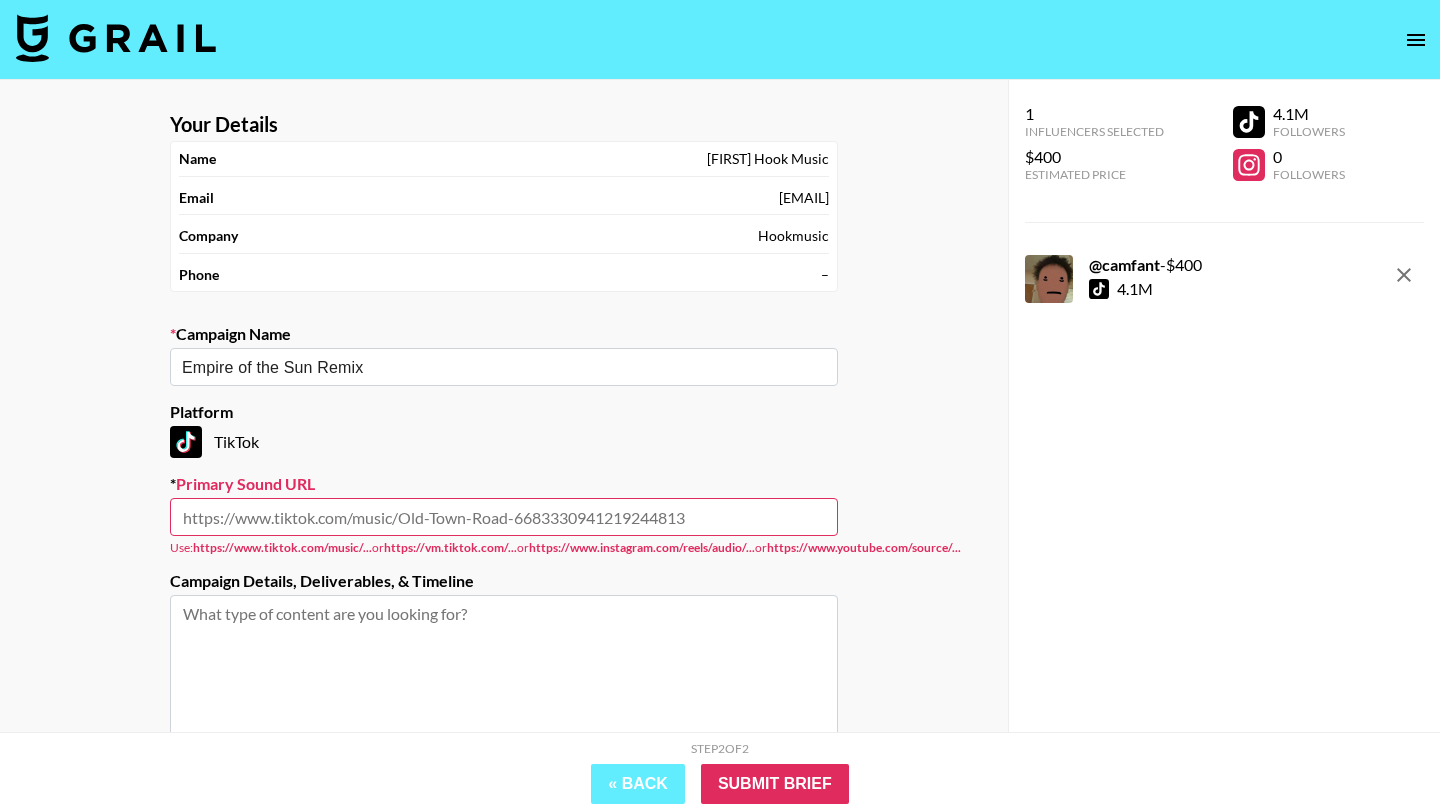 scroll, scrollTop: 0, scrollLeft: 0, axis: both 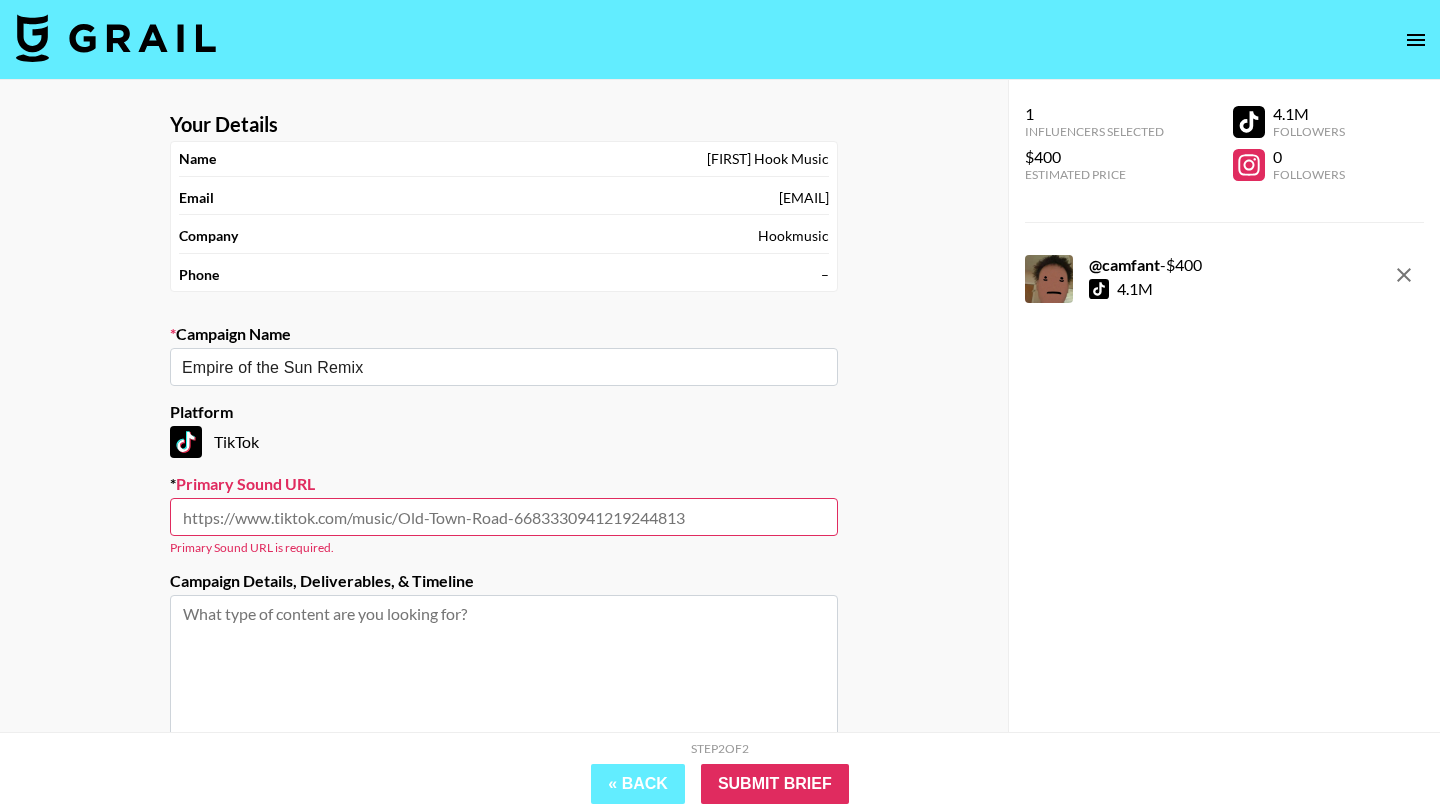 paste on "https://www.tiktok.com/@crazyauntieann/video/7530210365620243734?_r=1&_t=ZT-8yGqgsoEjOQ" 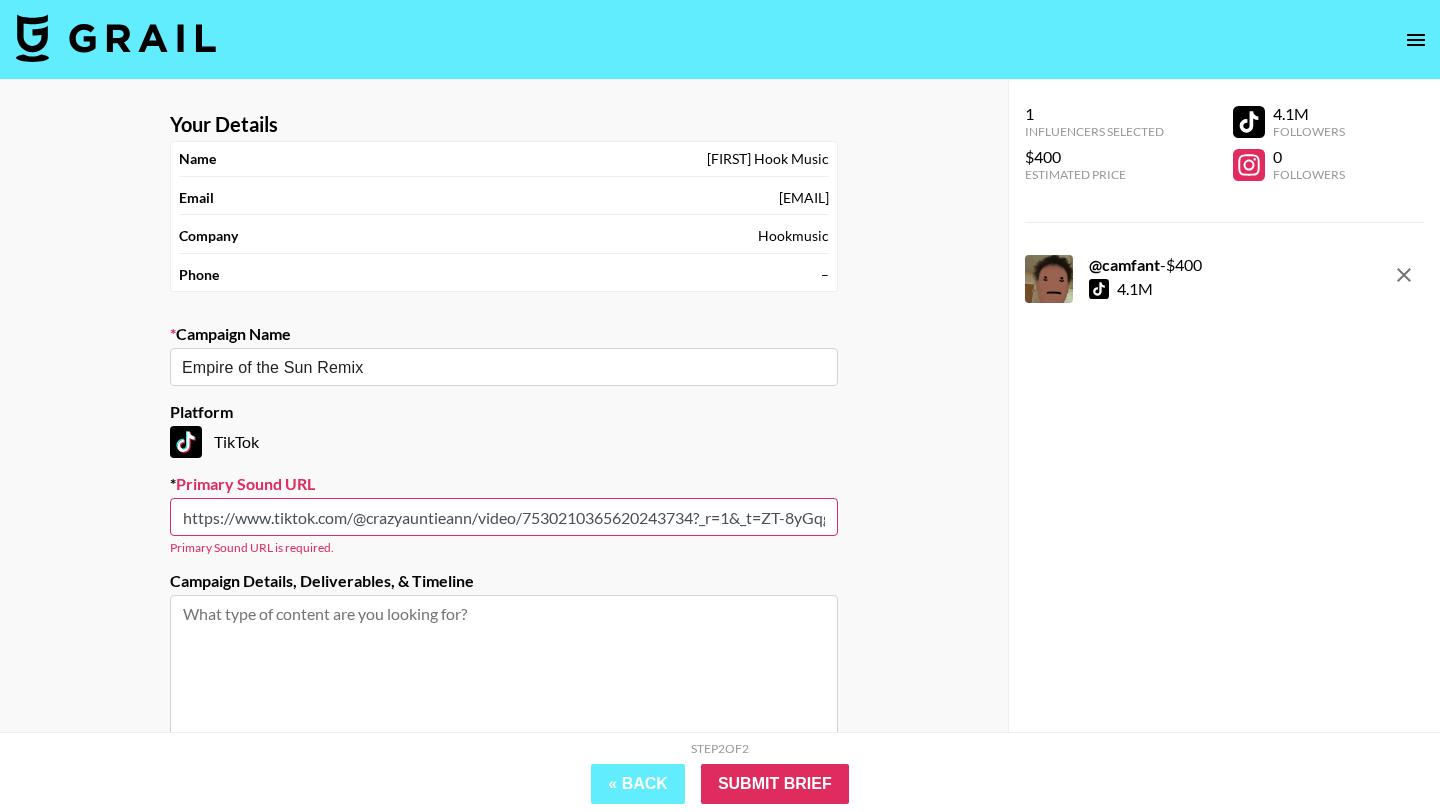 scroll, scrollTop: 0, scrollLeft: 71, axis: horizontal 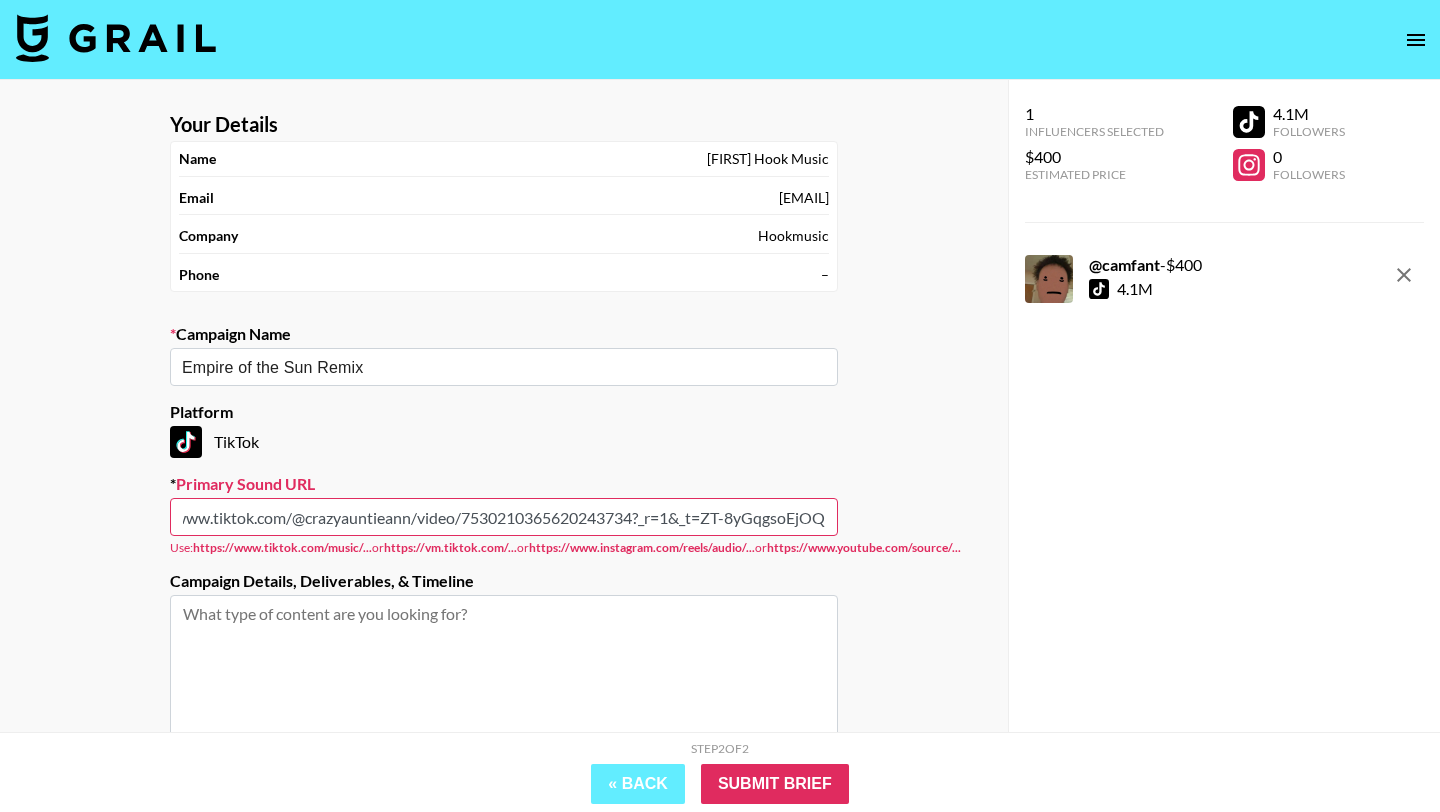click on "https://www.tiktok.com/@crazyauntieann/video/7530210365620243734?_r=1&_t=ZT-8yGqgsoEjOQ" at bounding box center (504, 517) 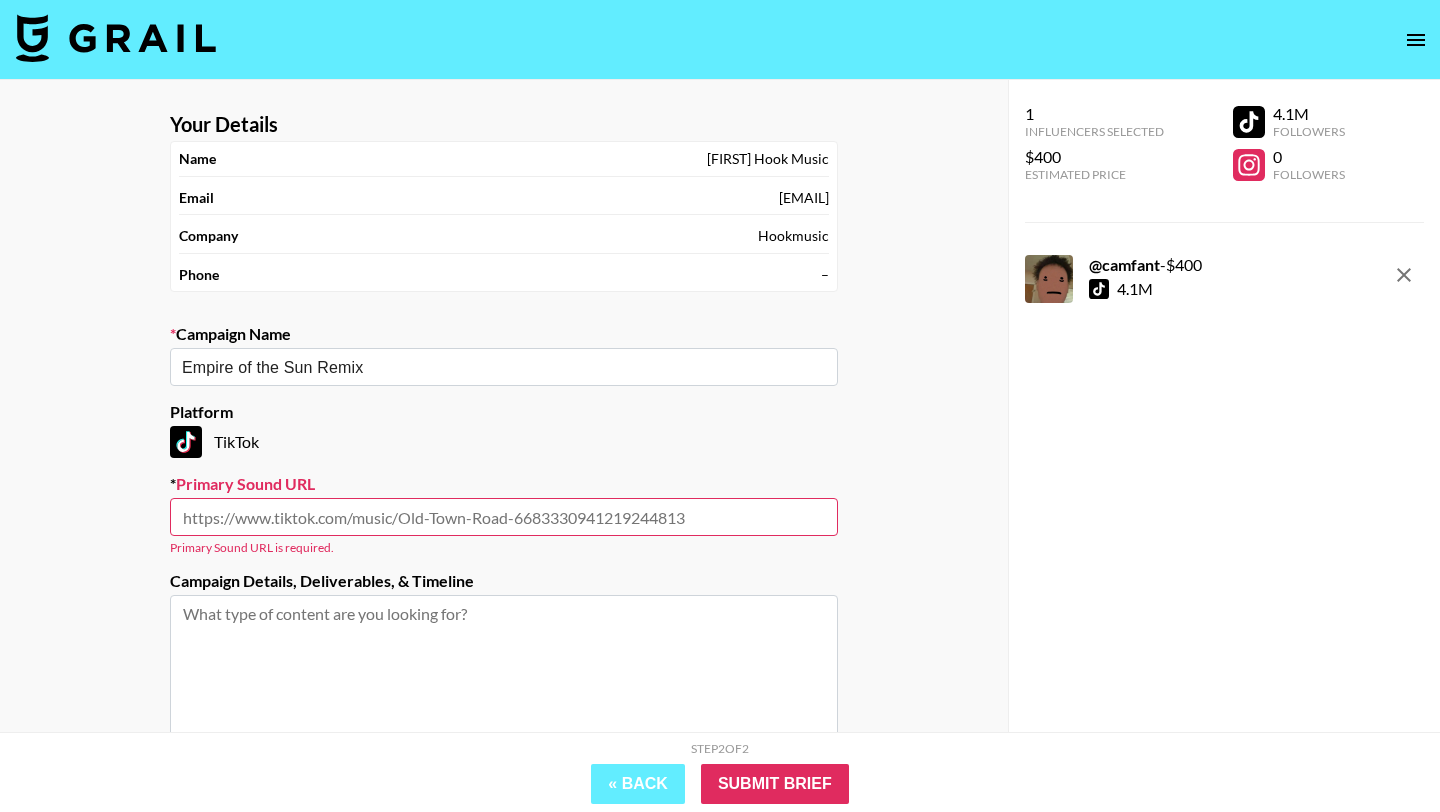 scroll, scrollTop: 0, scrollLeft: 0, axis: both 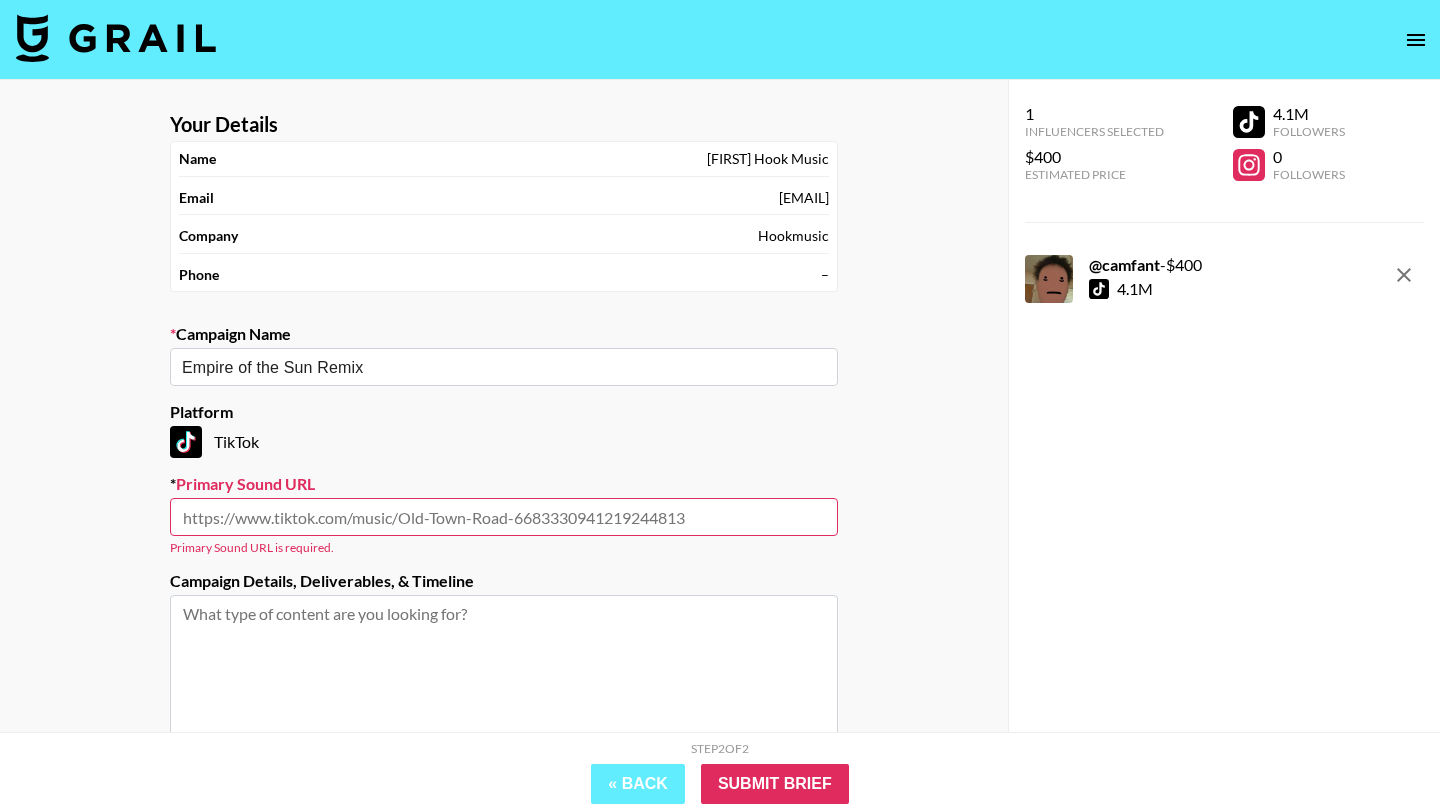 paste on "https://www.tiktok.com/music/We-are-the-People-Hook-Remix-7530210338339736342" 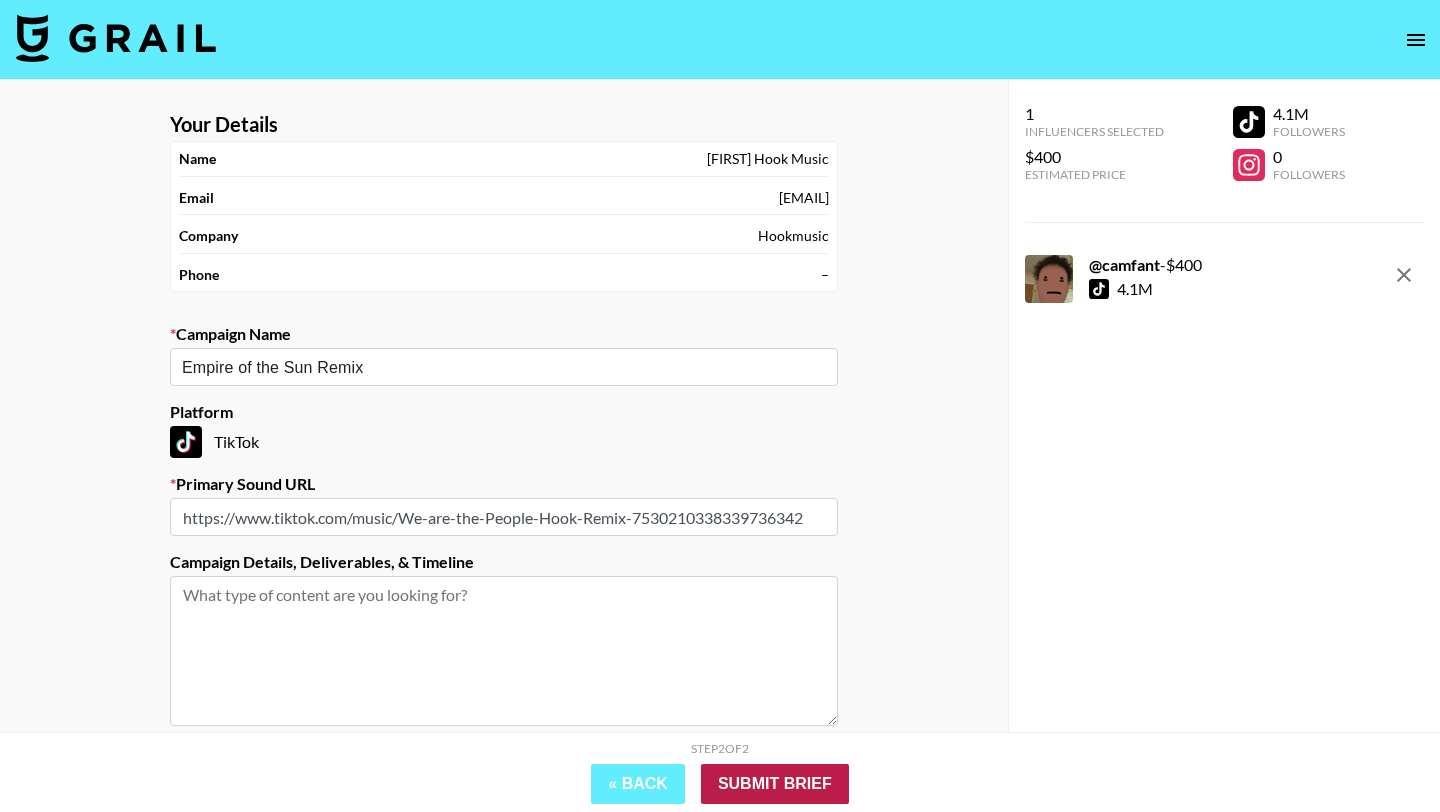 type on "https://www.tiktok.com/music/We-are-the-People-Hook-Remix-7530210338339736342" 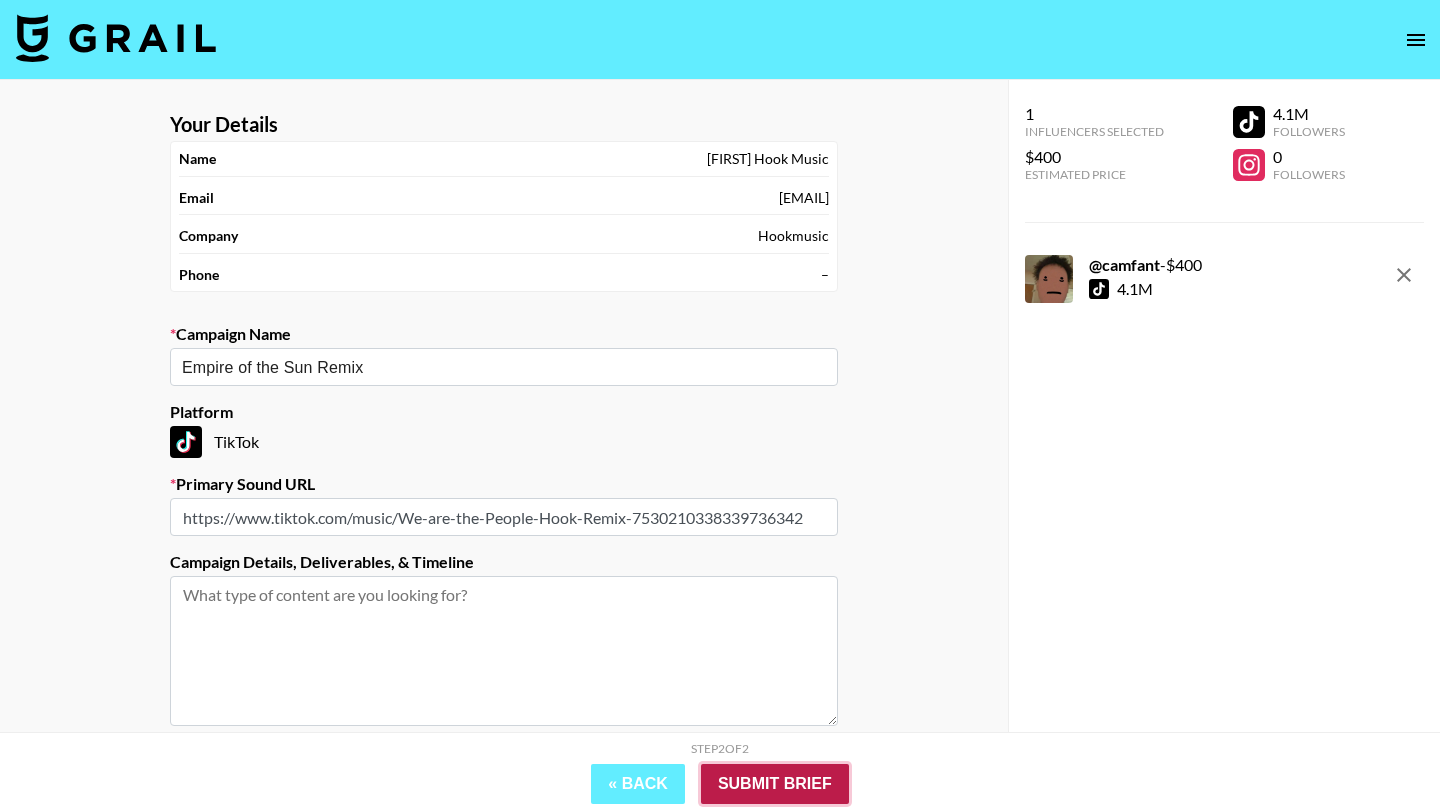 click on "Submit Brief" at bounding box center (775, 784) 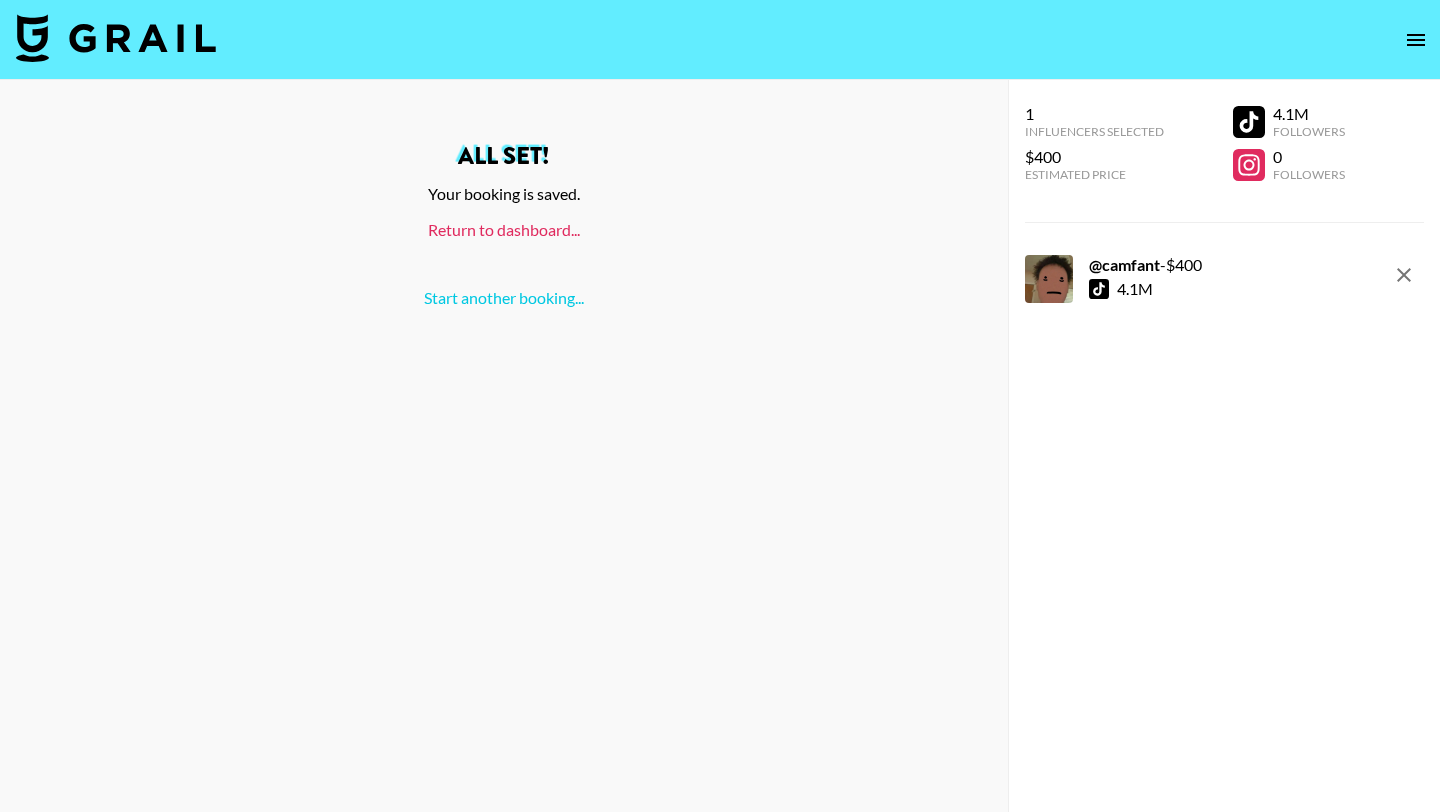 click on "Return to dashboard..." at bounding box center [504, 229] 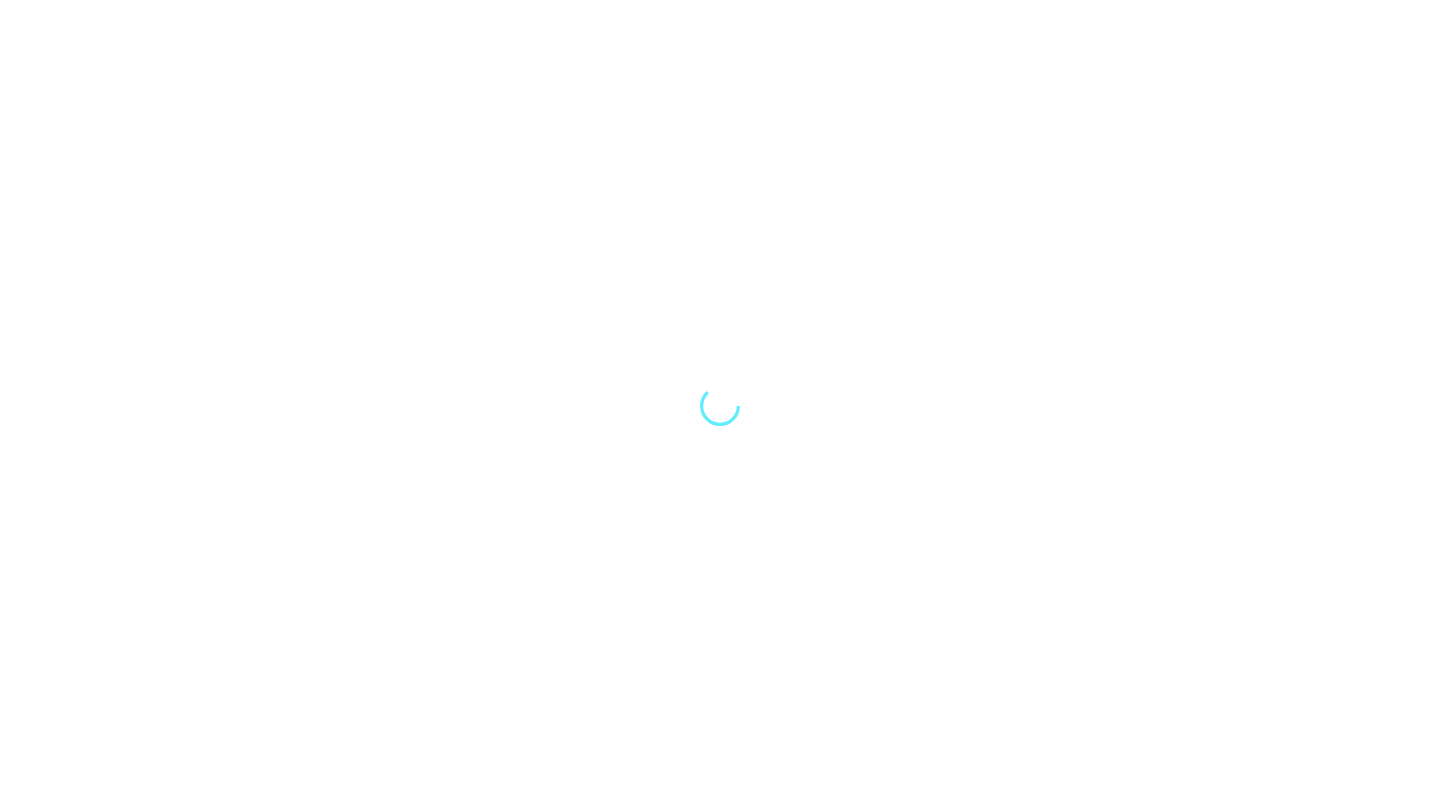 scroll, scrollTop: 0, scrollLeft: 0, axis: both 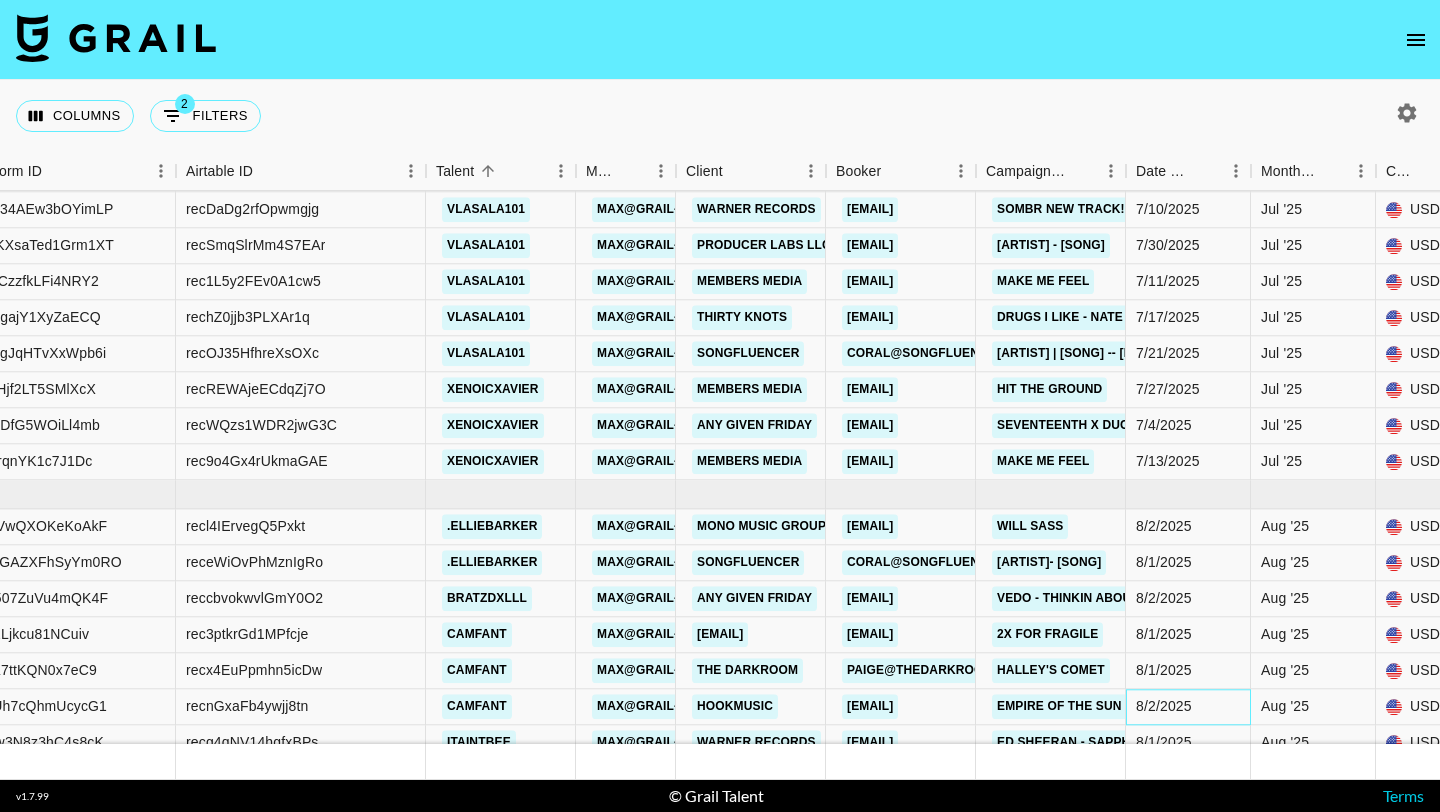 click on "8/2/2025" at bounding box center [1164, 707] 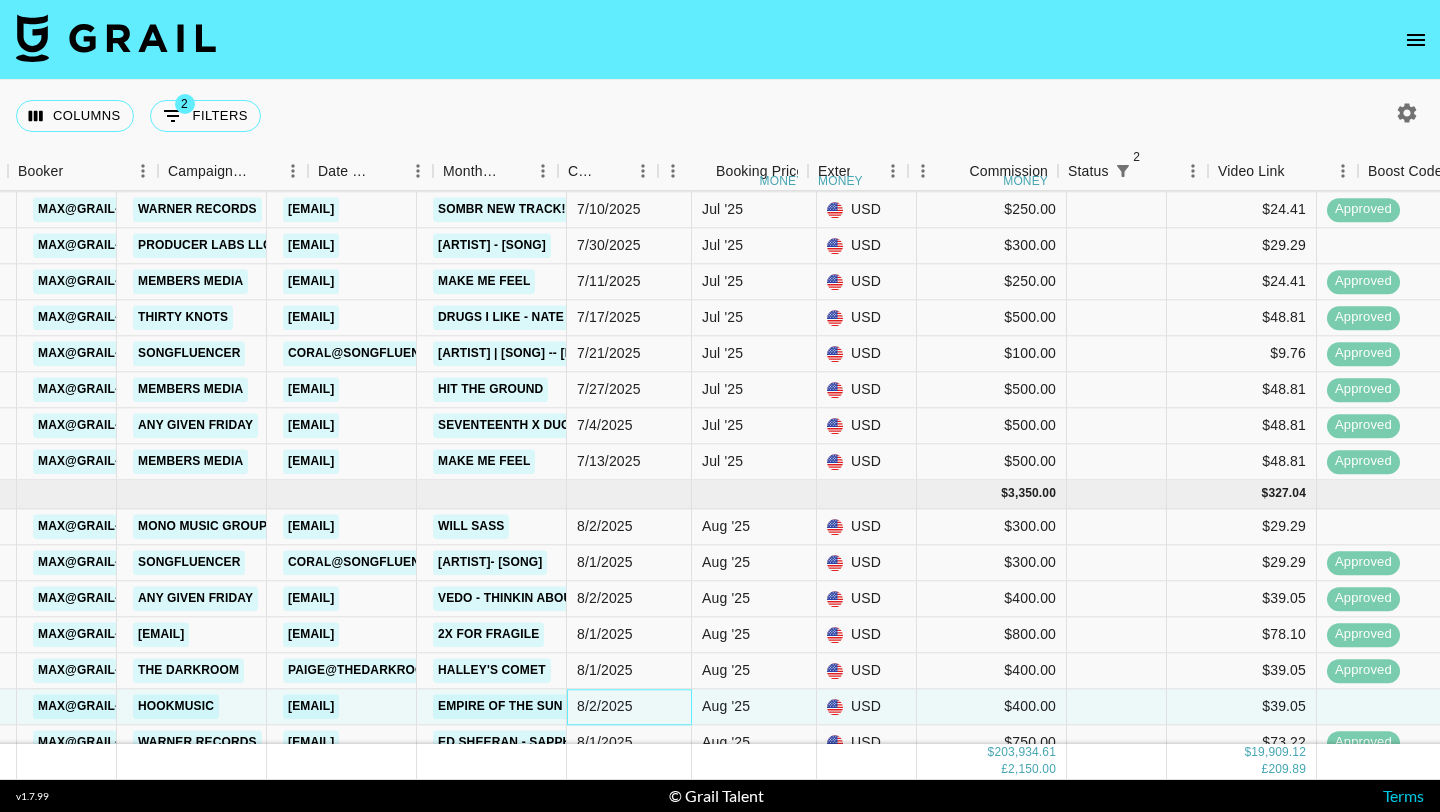 scroll, scrollTop: 13966, scrollLeft: 1403, axis: both 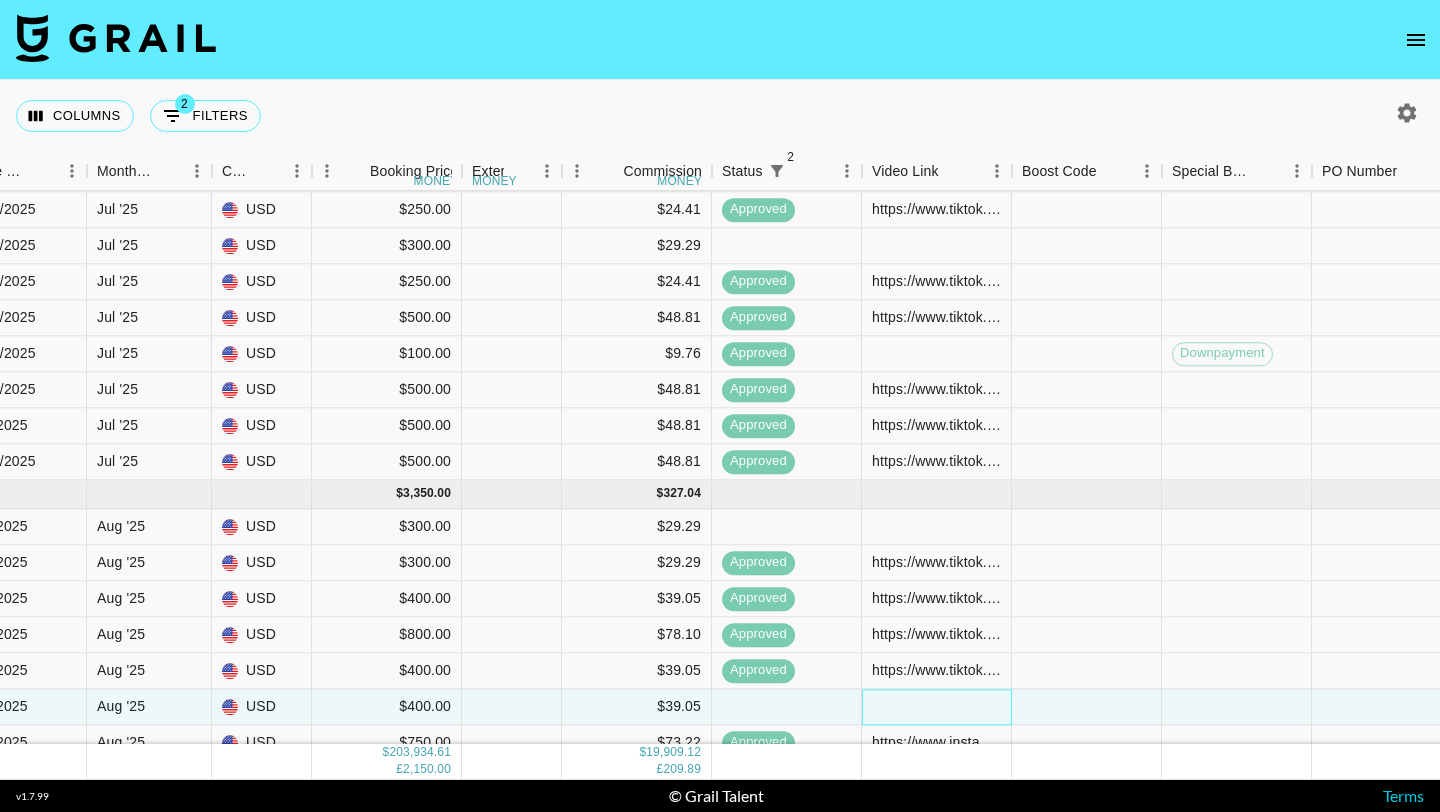 click at bounding box center (937, 707) 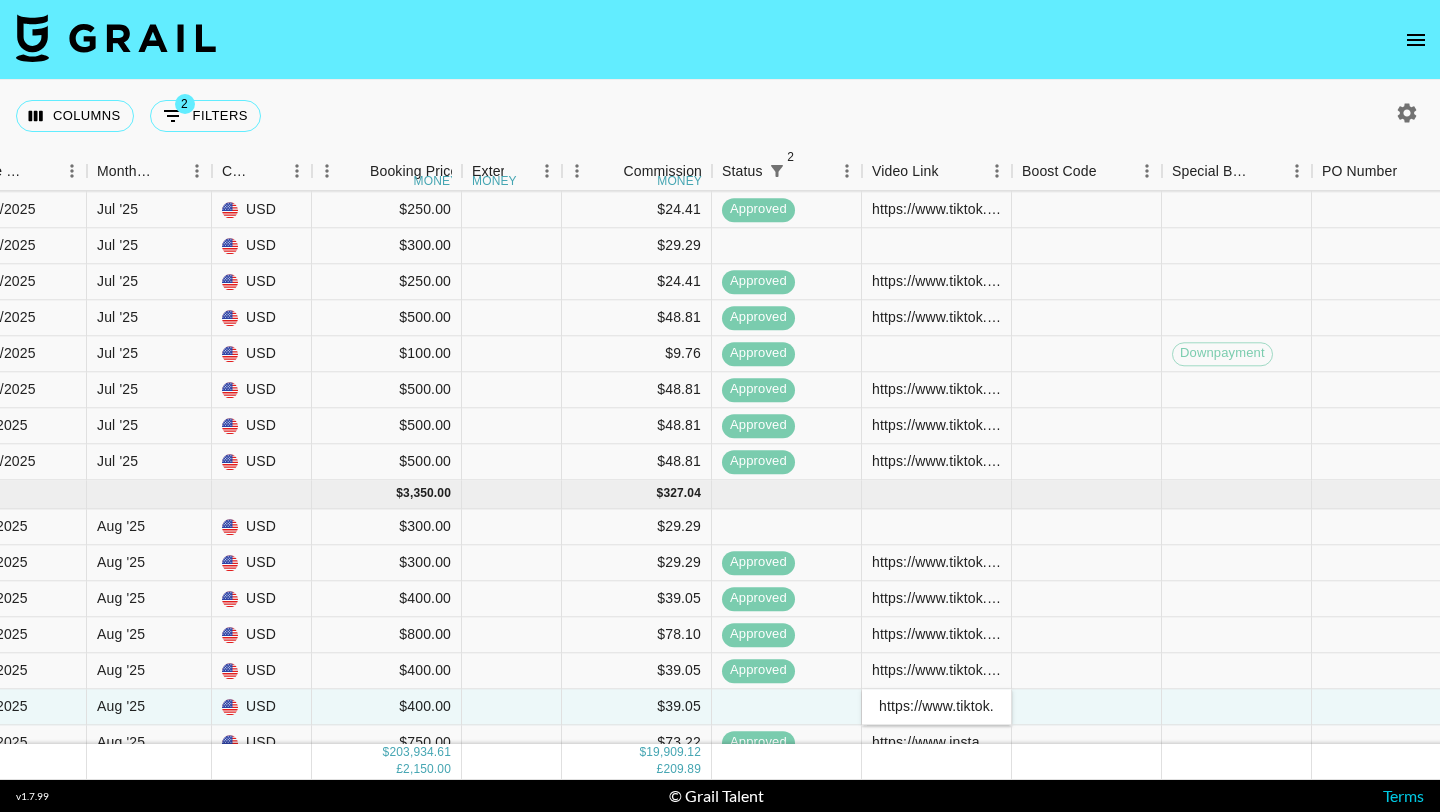 type on "https://www.tiktok.com/@crazyauntieann/video/7530210365620243734?_r=1&_t=ZT-8yGqgsoEjOQ" 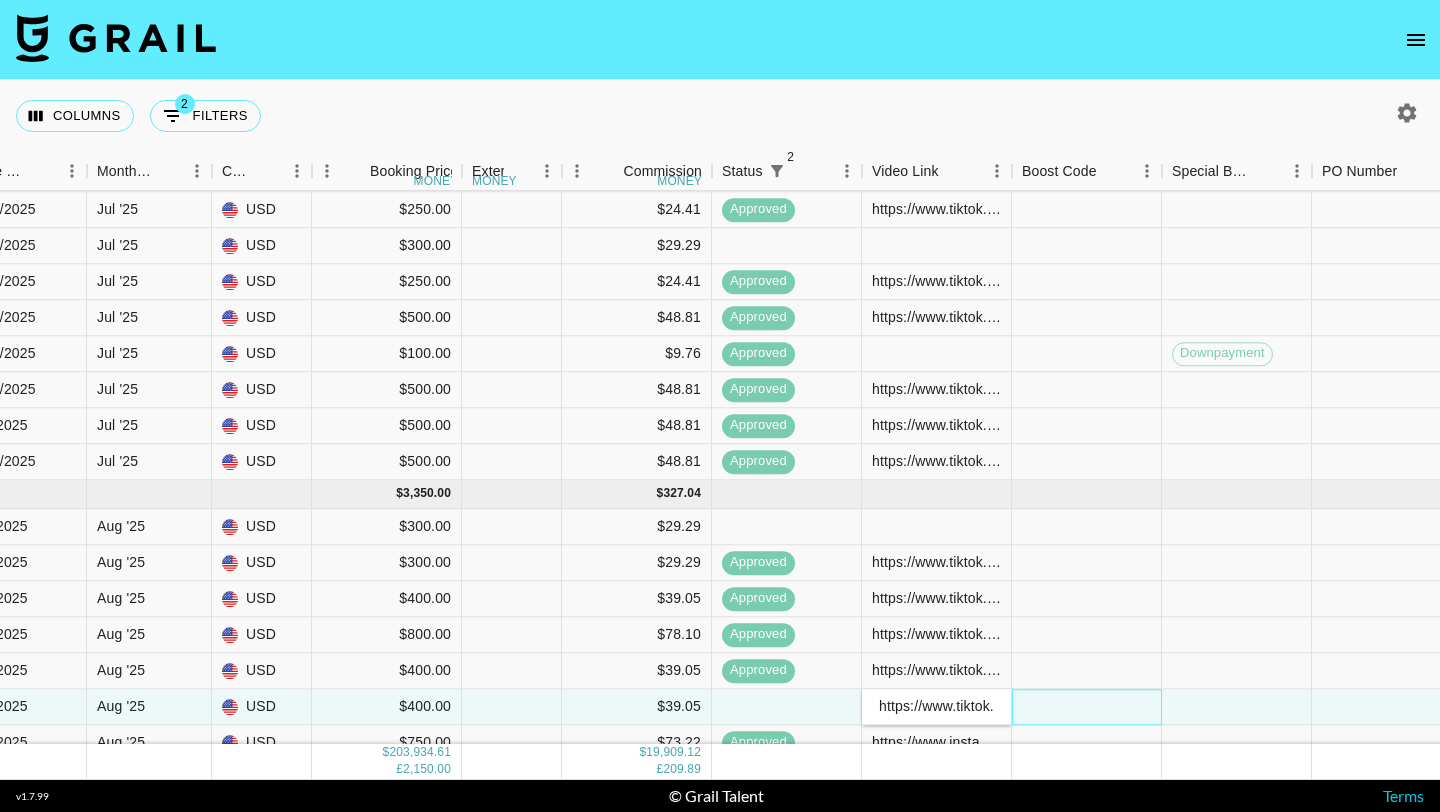 scroll, scrollTop: 0, scrollLeft: 0, axis: both 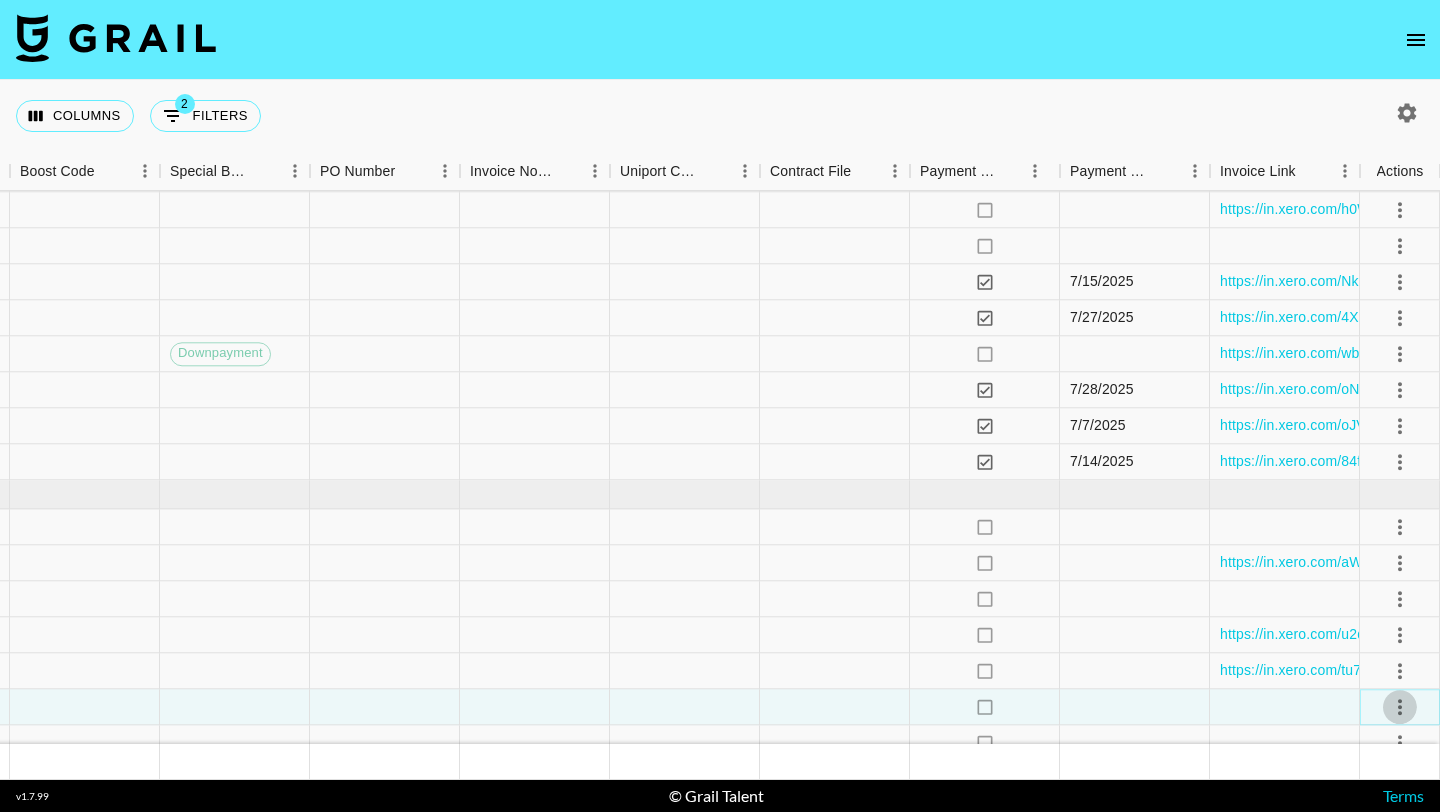 click 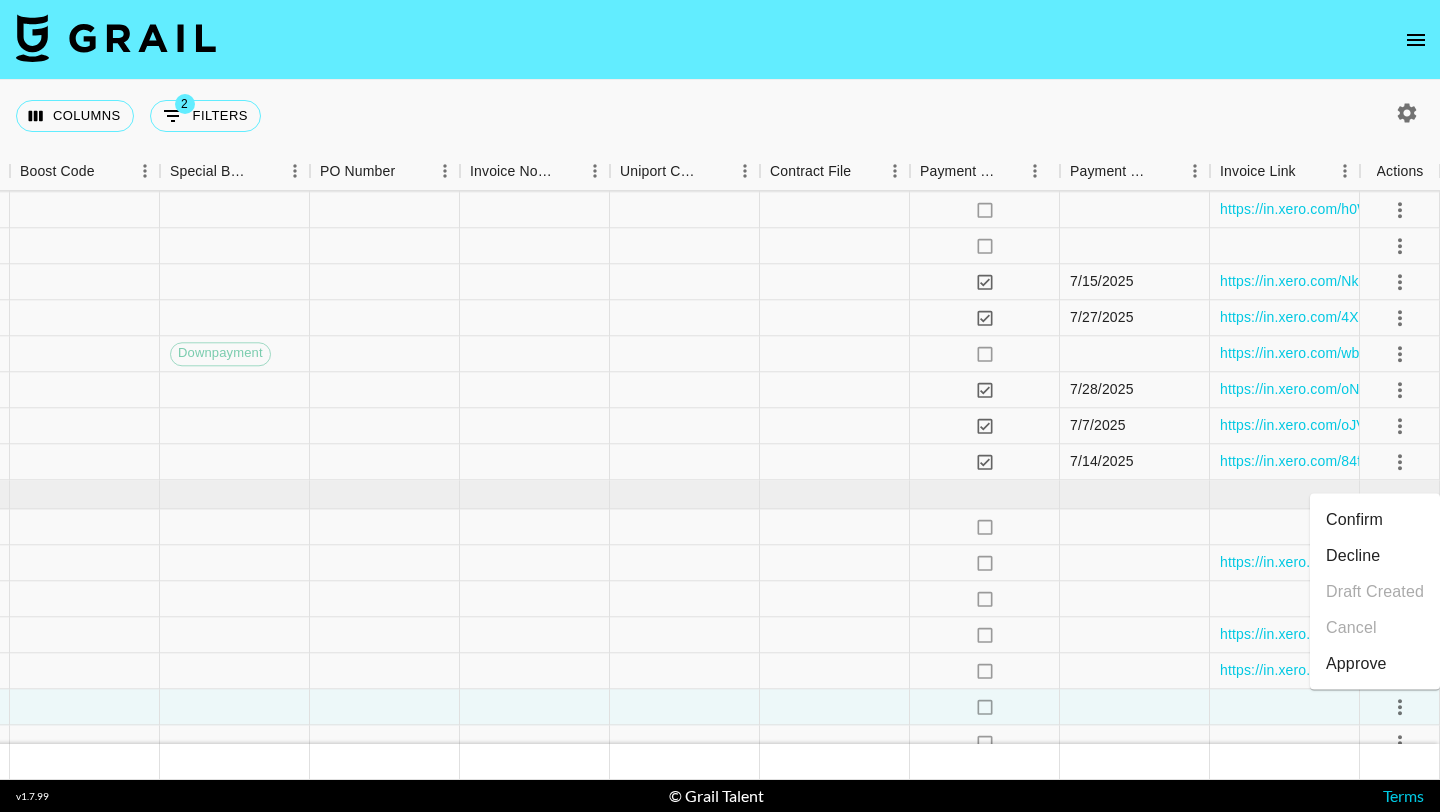 click on "Confirm Decline Draft Created Cancel Approve" at bounding box center [1375, 592] 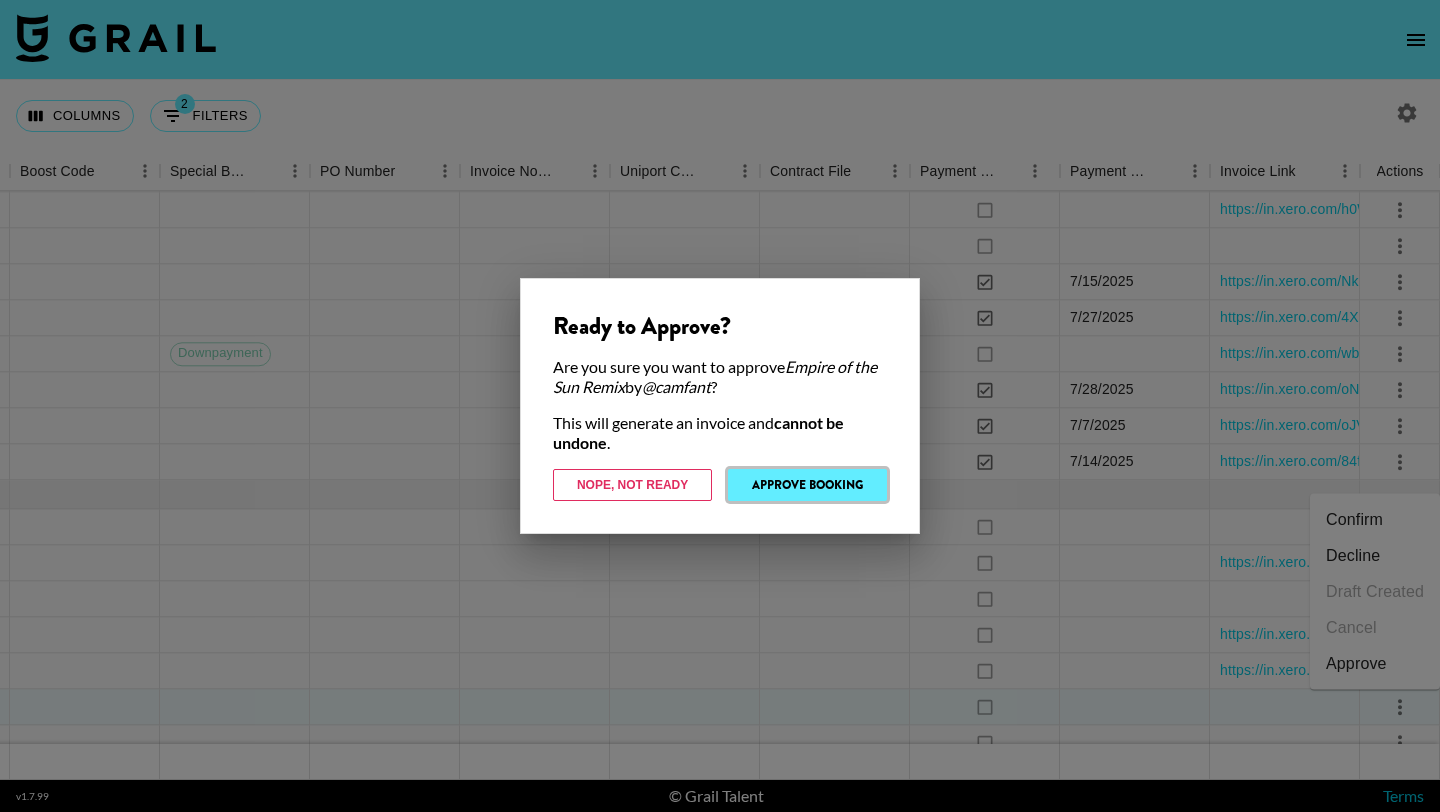 click on "Approve Booking" at bounding box center (807, 485) 